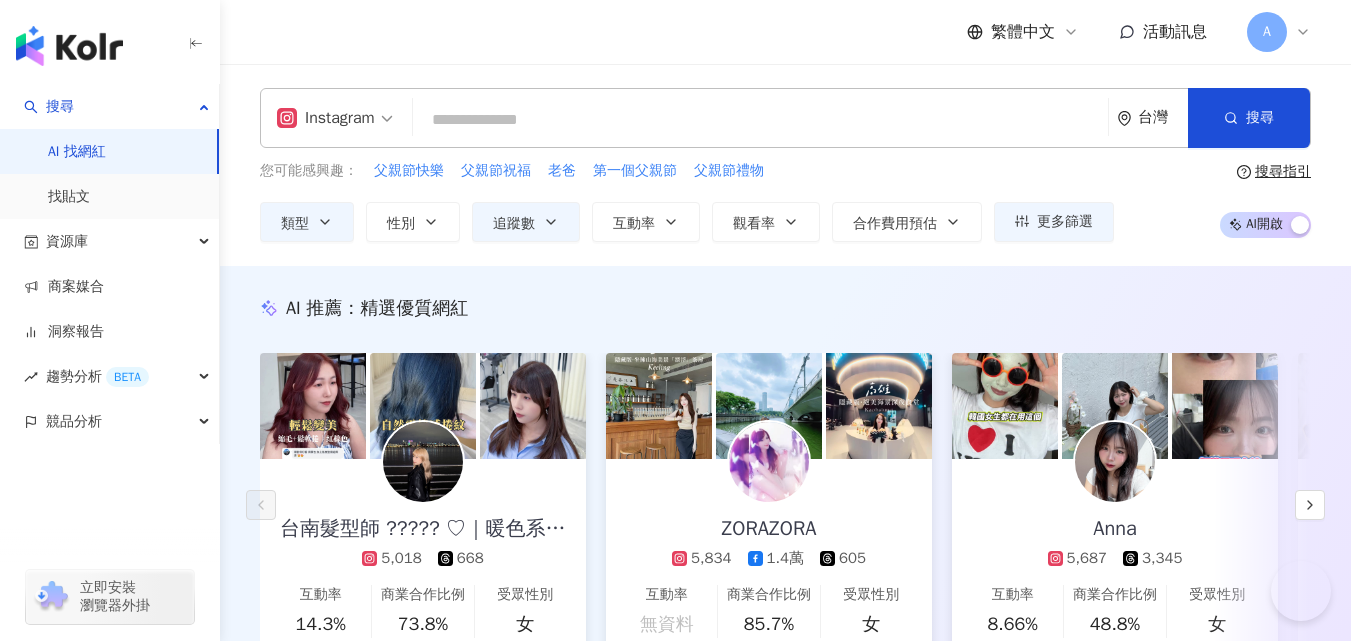 scroll, scrollTop: 513, scrollLeft: 0, axis: vertical 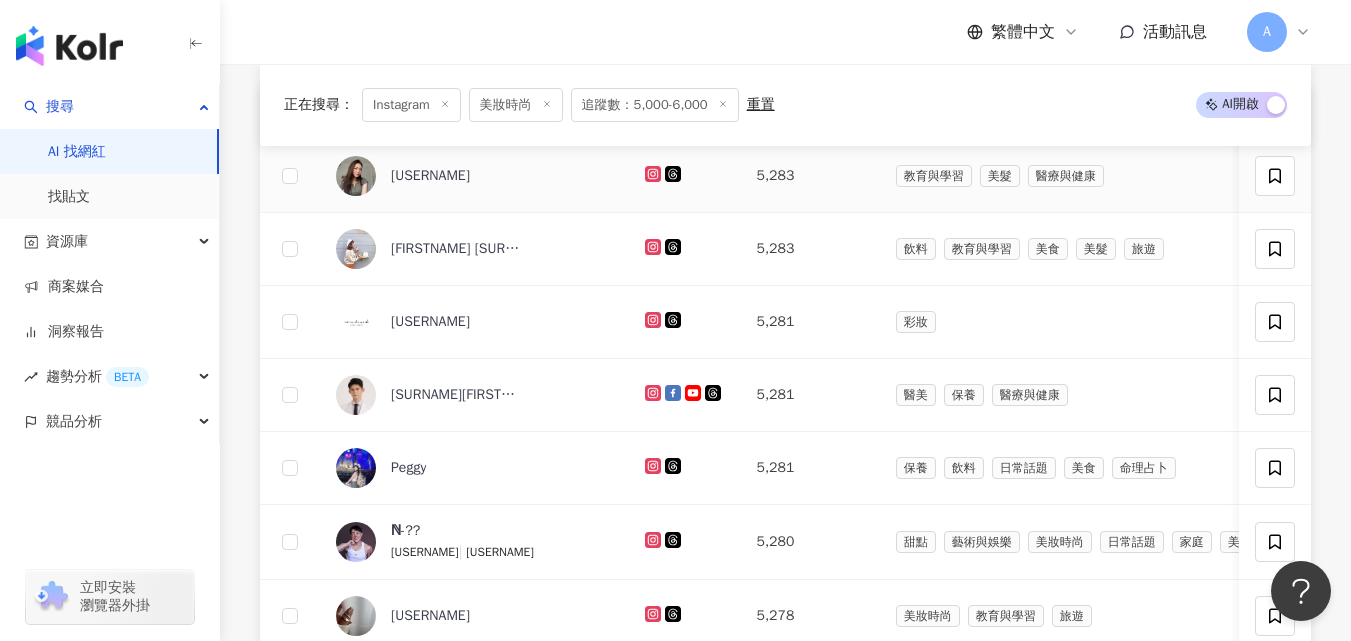 click at bounding box center [685, 176] 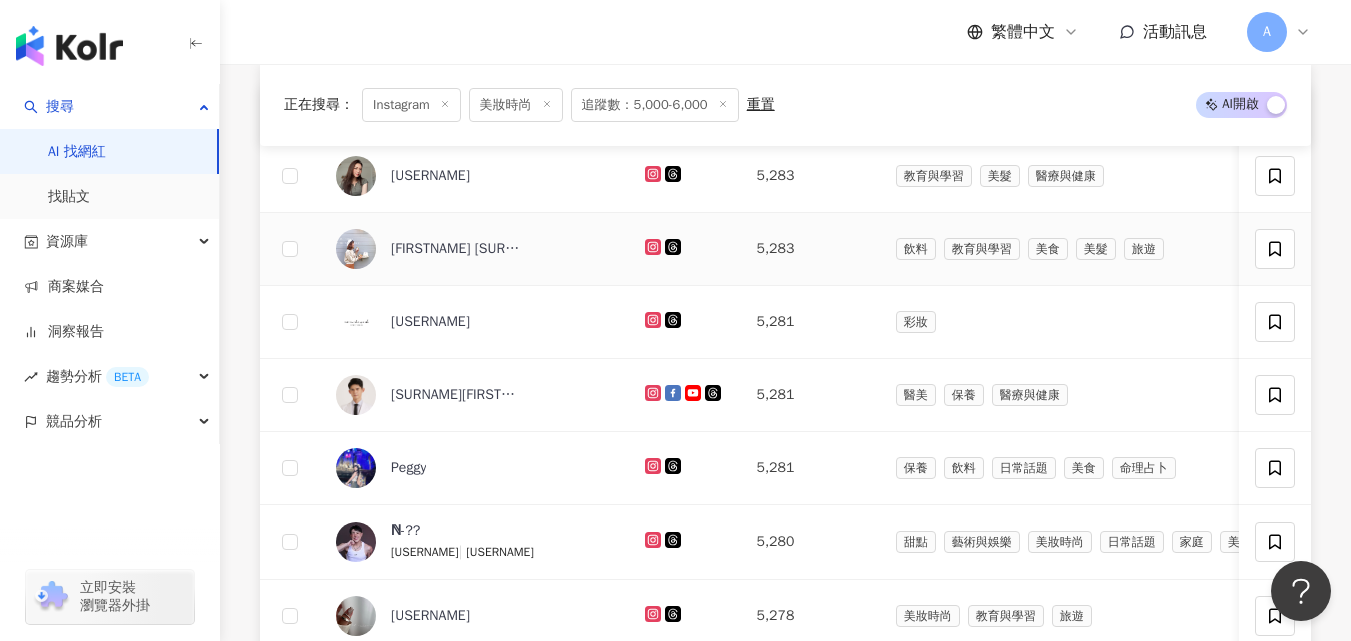 click 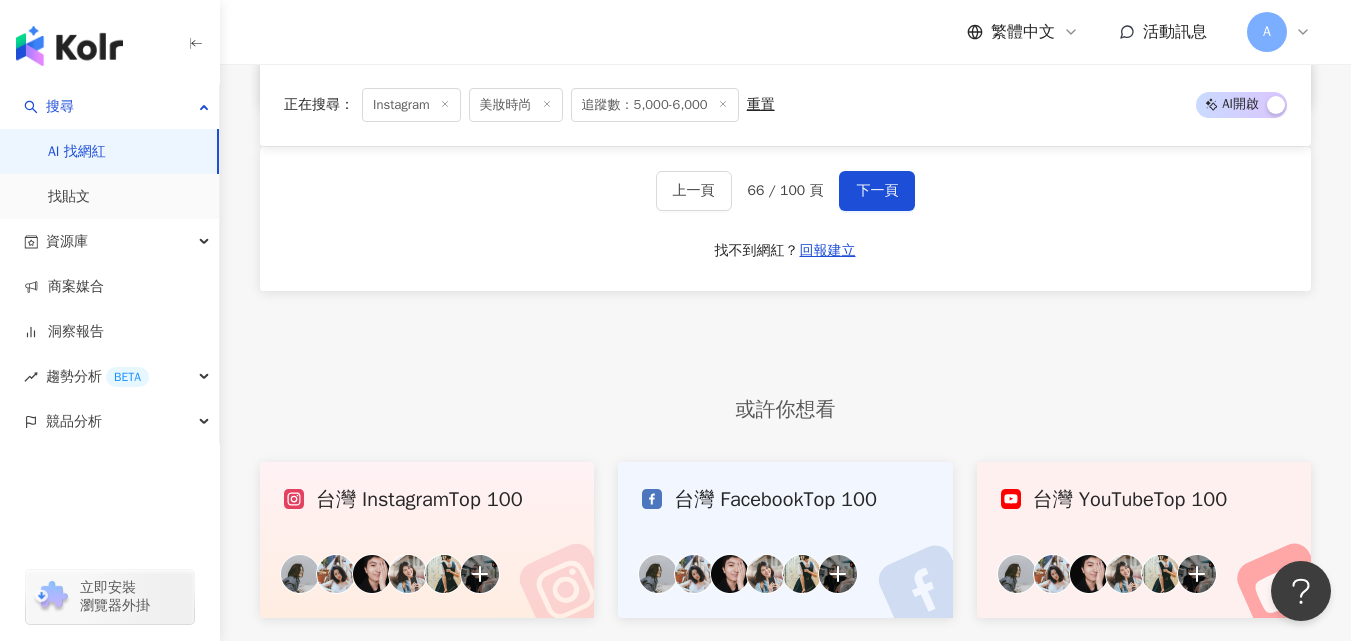 scroll, scrollTop: 1649, scrollLeft: 0, axis: vertical 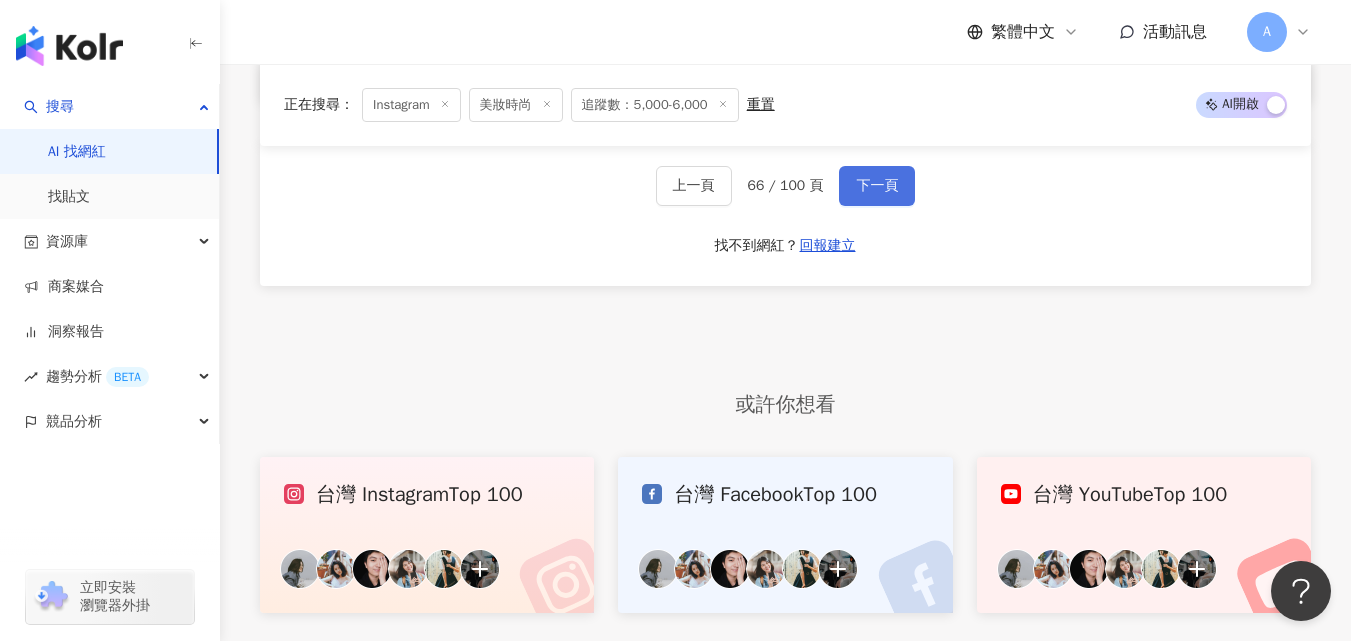 click on "下一頁" at bounding box center [877, 186] 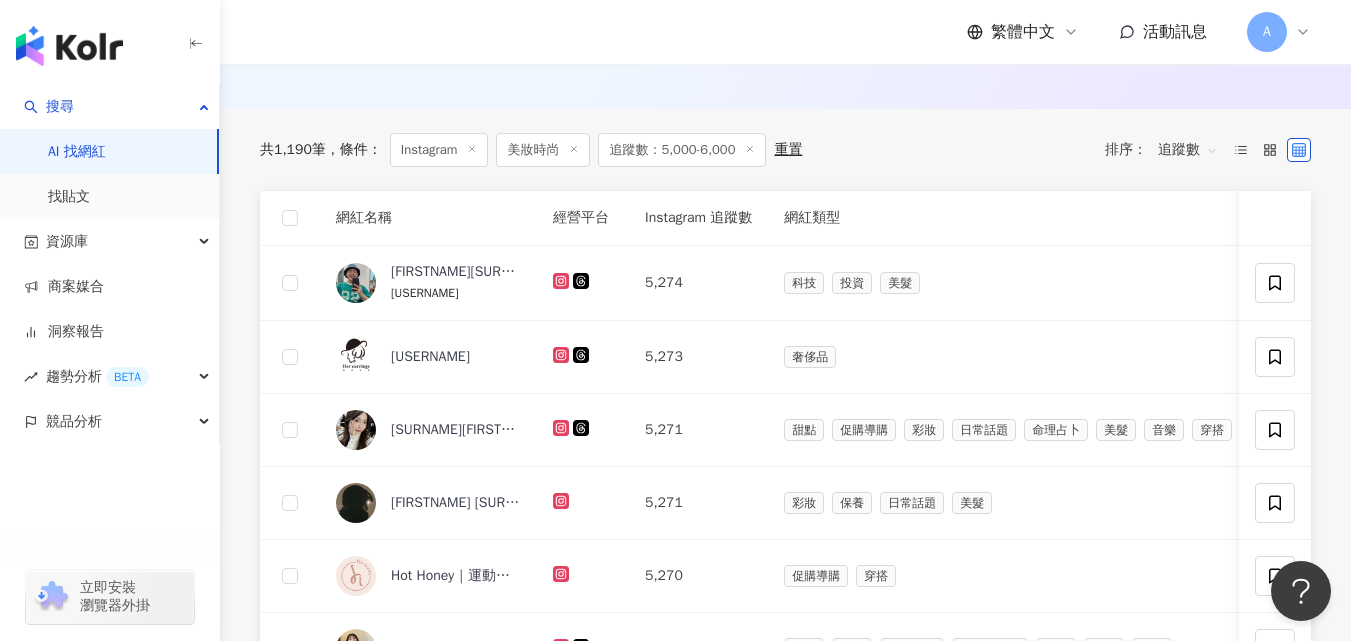 scroll, scrollTop: 624, scrollLeft: 0, axis: vertical 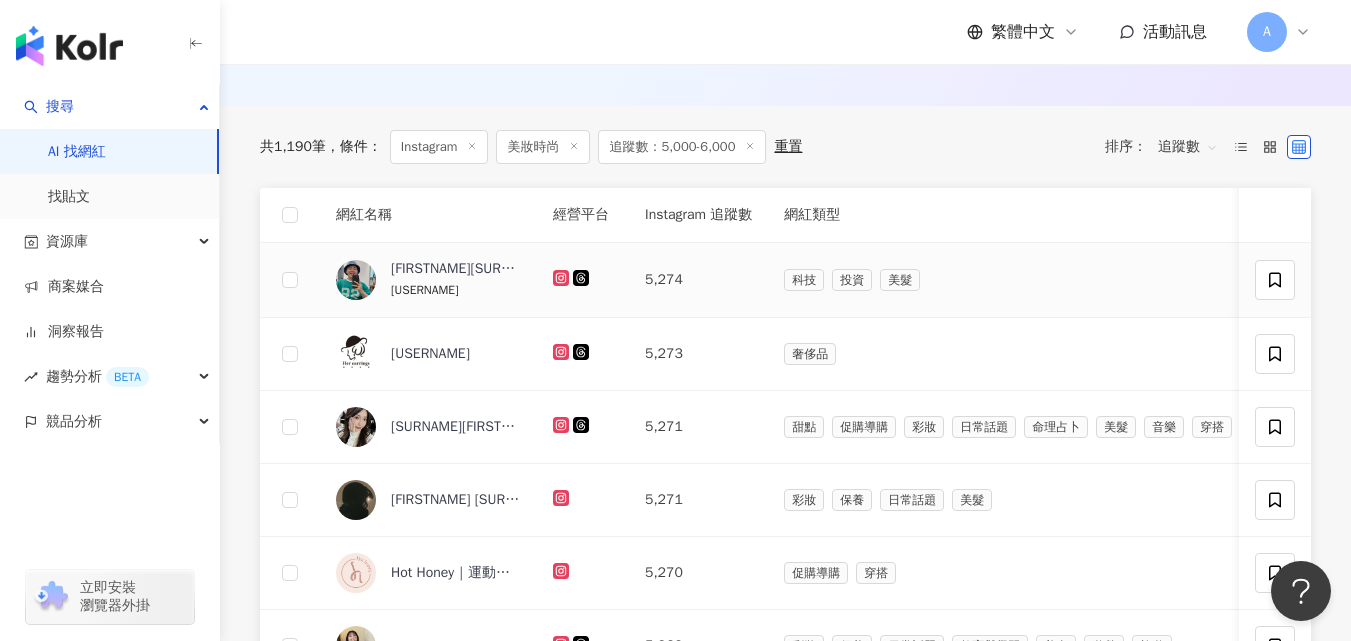 click 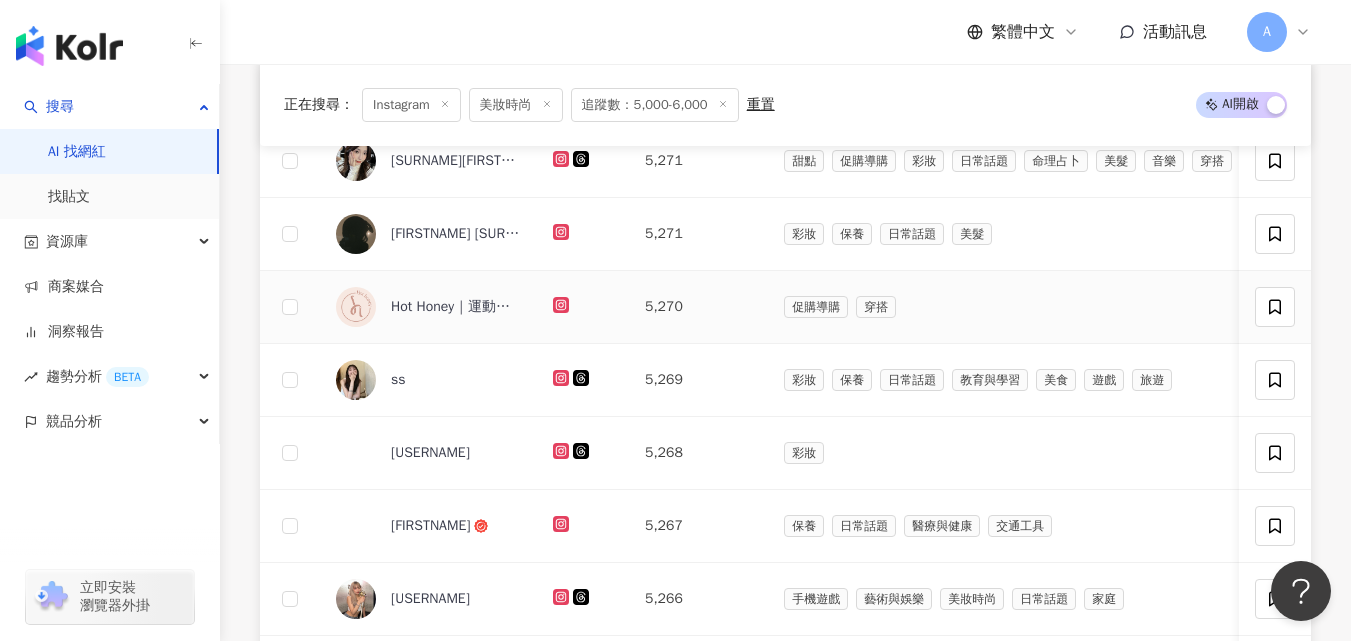 scroll, scrollTop: 895, scrollLeft: 0, axis: vertical 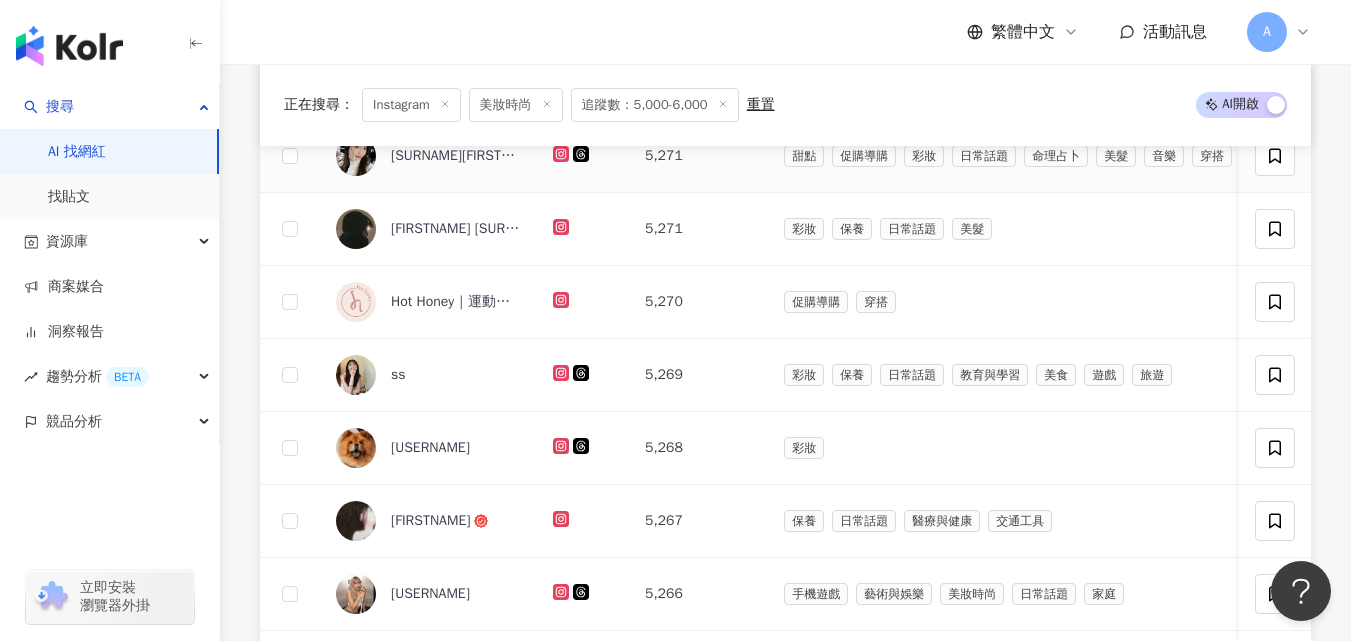 click 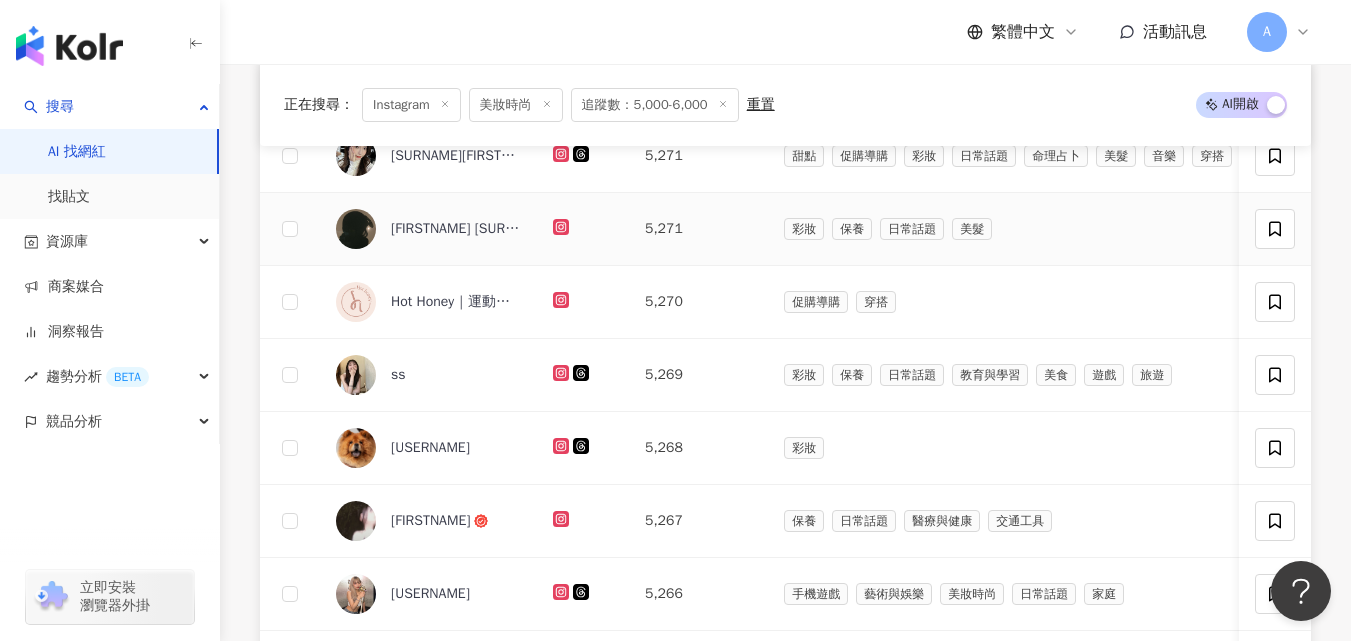 click 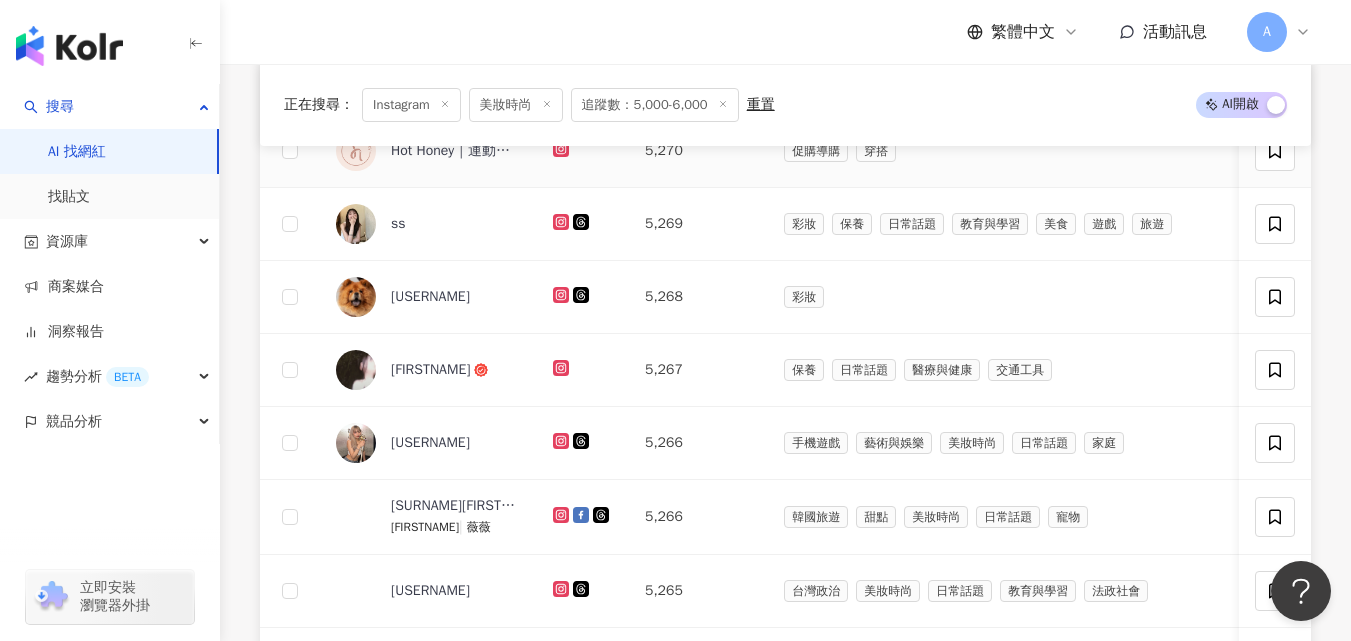 scroll, scrollTop: 1048, scrollLeft: 0, axis: vertical 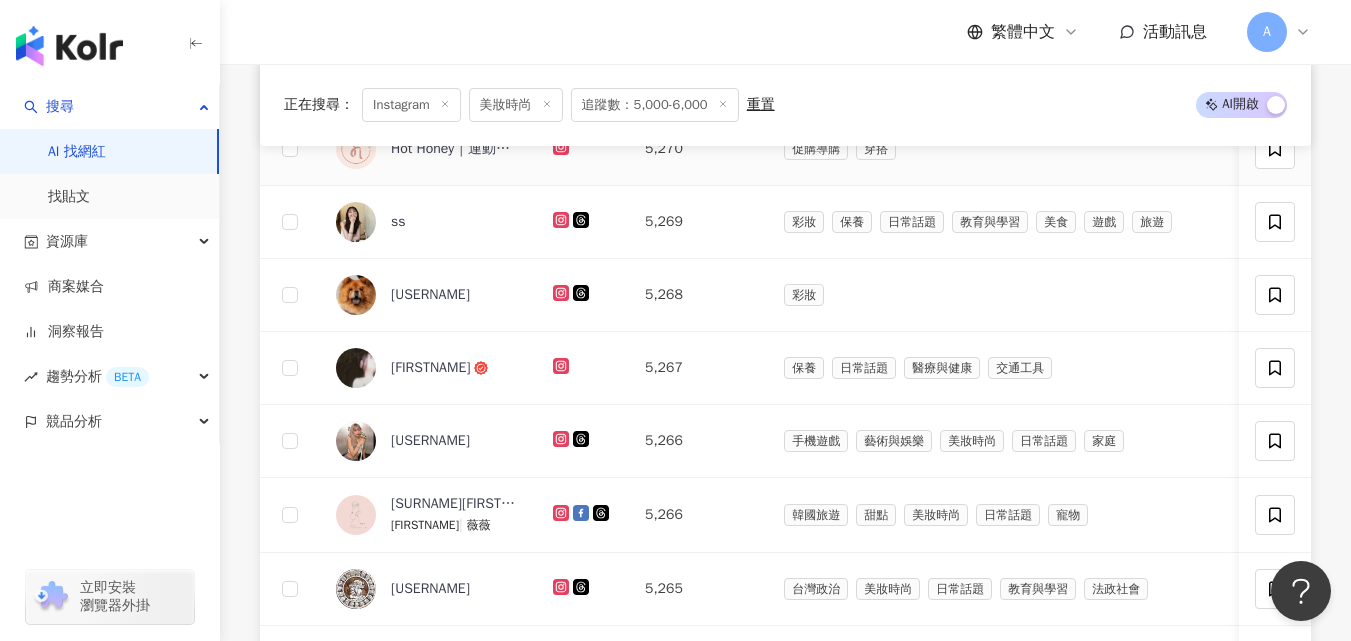 click 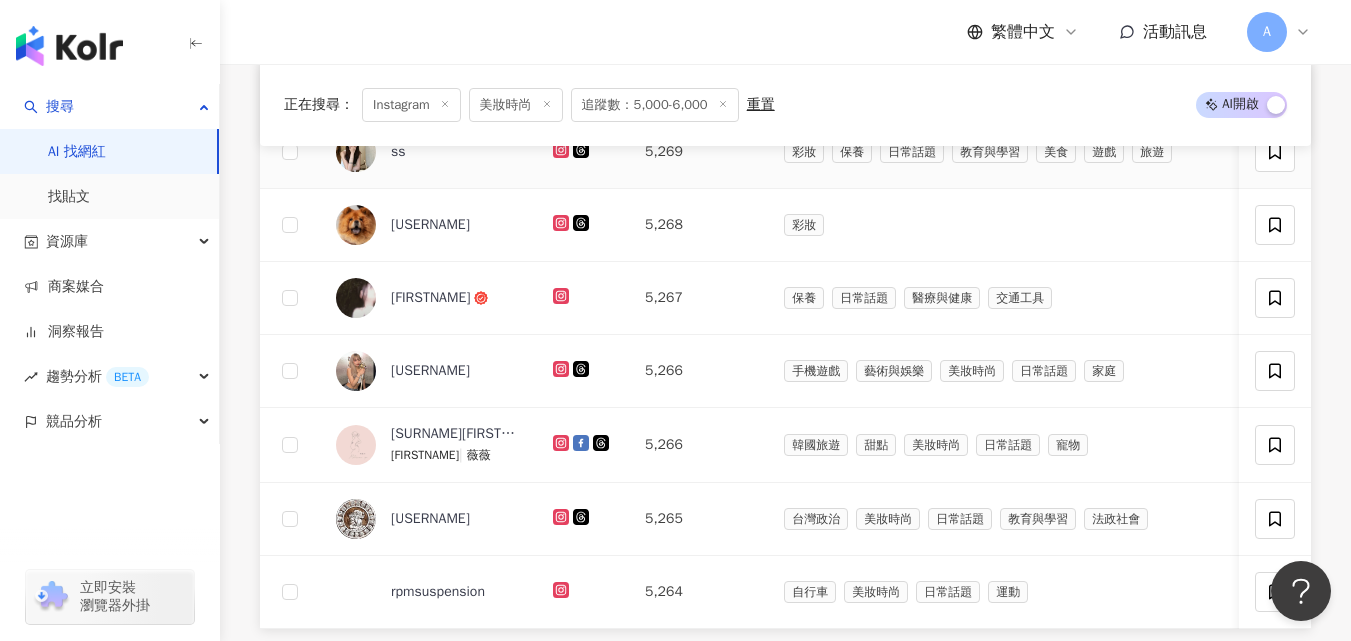 scroll, scrollTop: 1113, scrollLeft: 0, axis: vertical 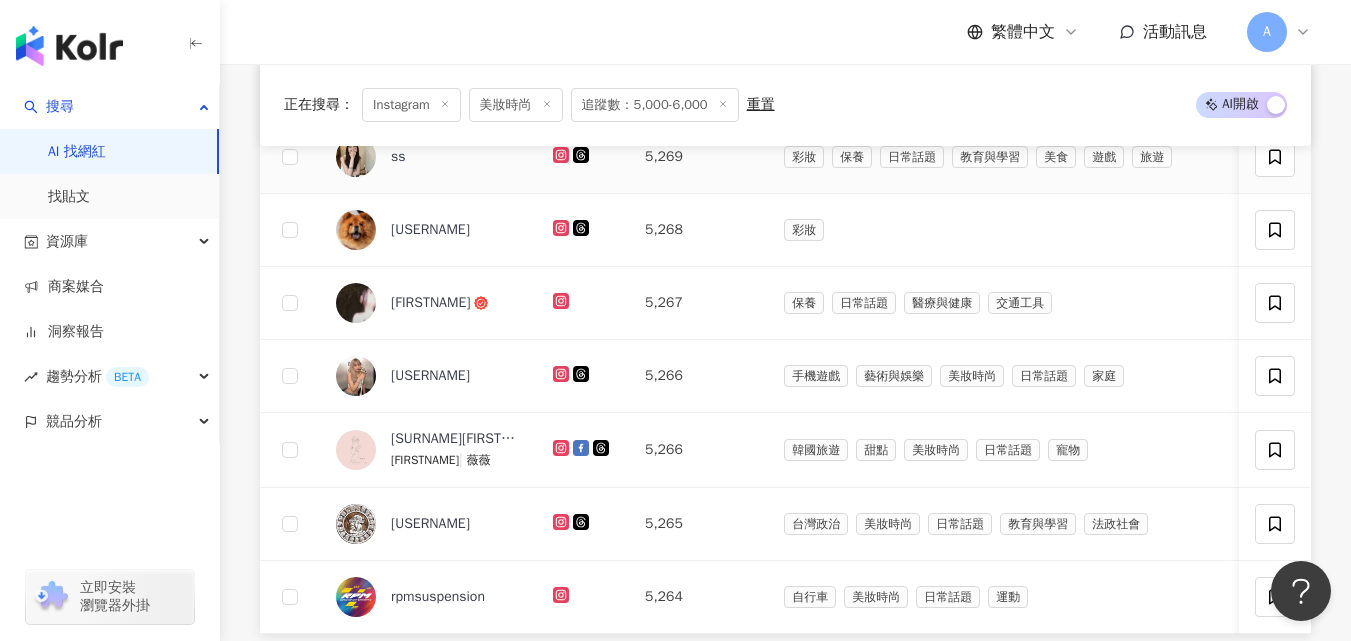 click 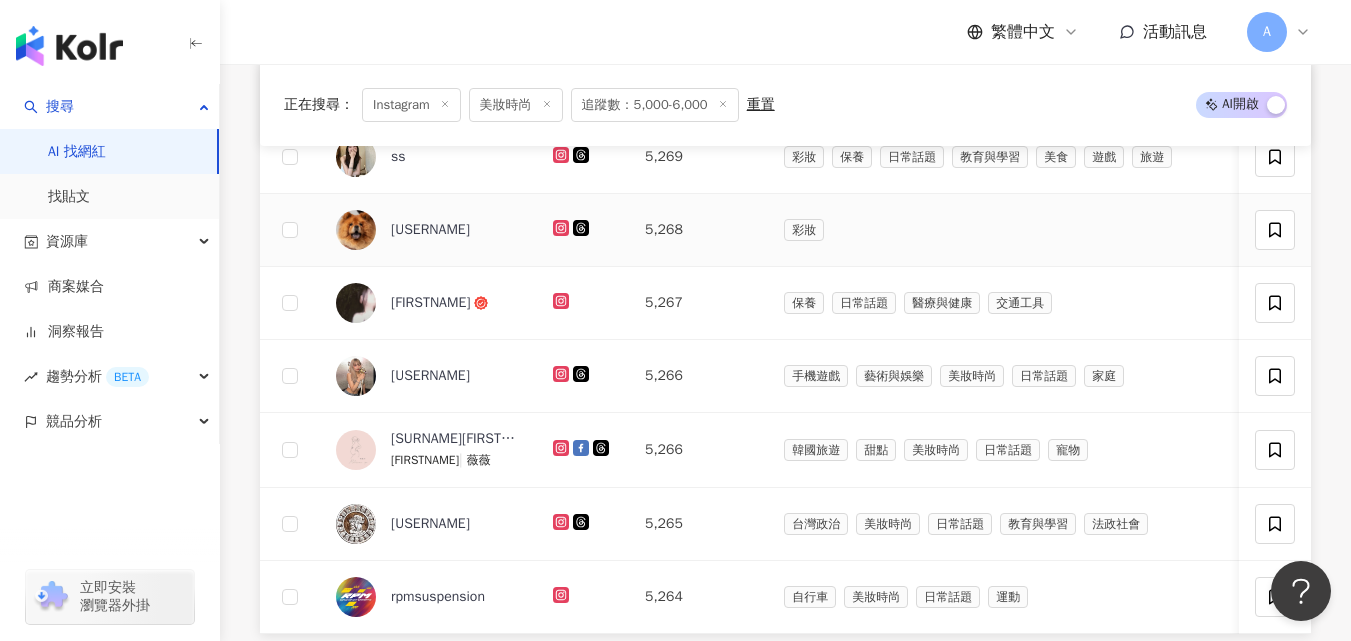 click 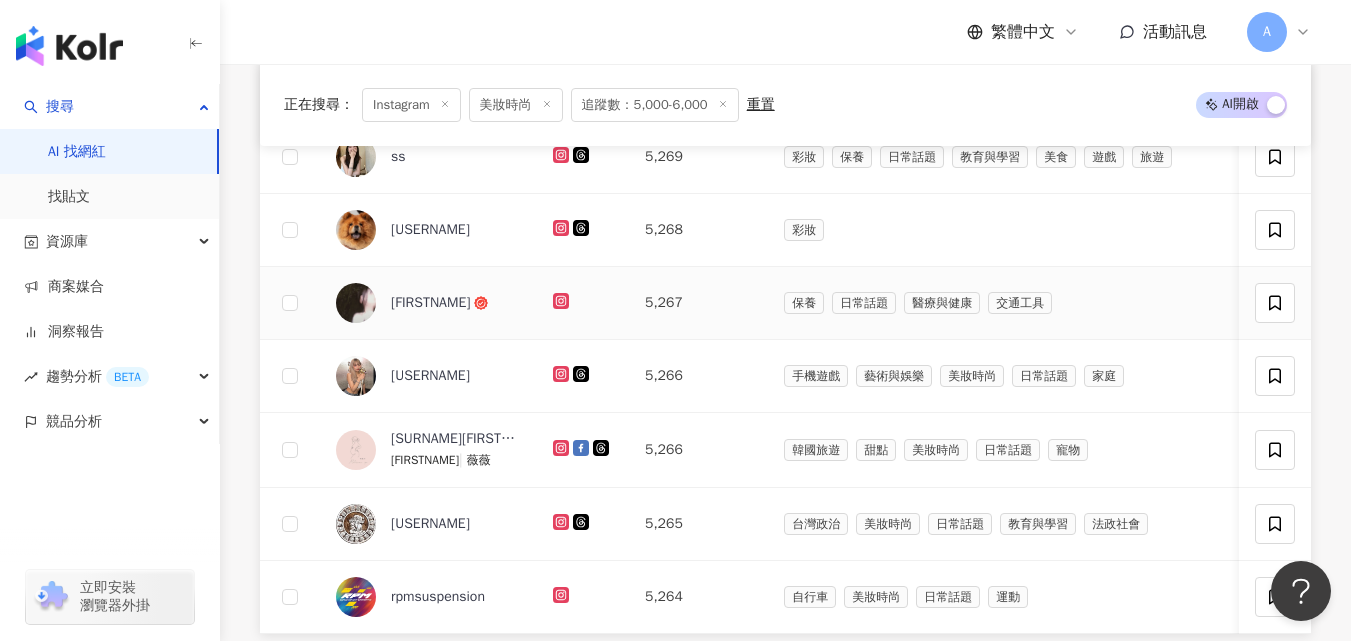 click 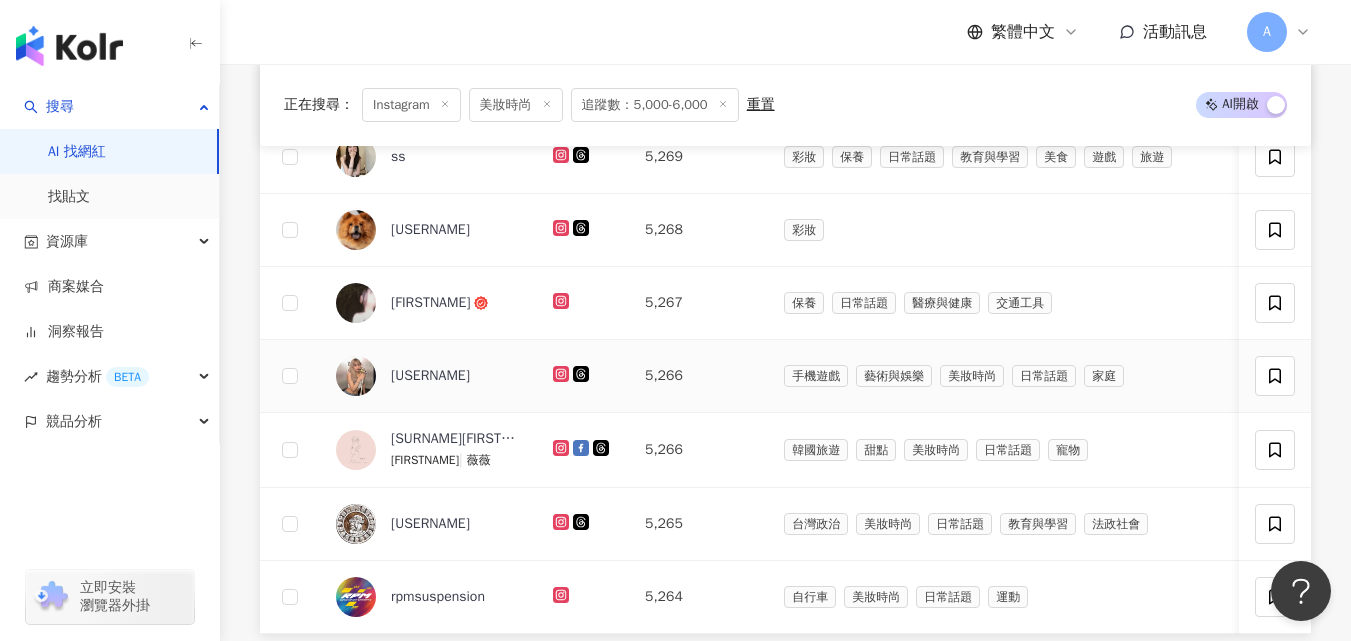click 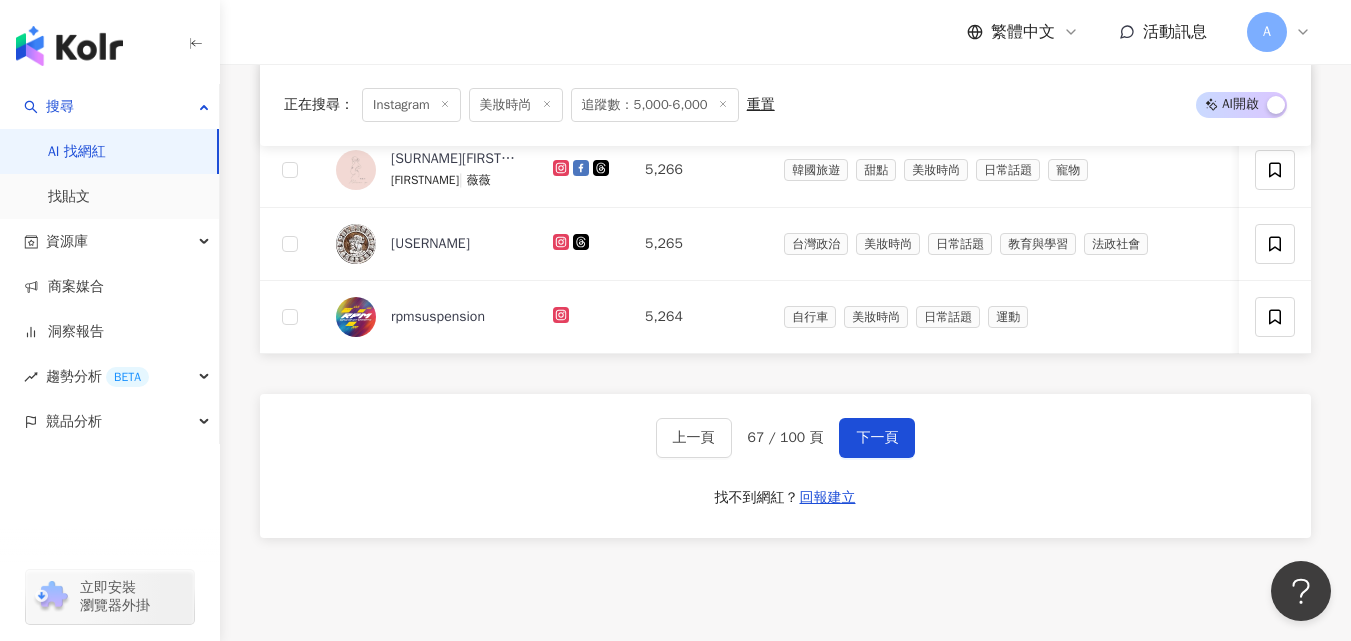scroll, scrollTop: 1404, scrollLeft: 0, axis: vertical 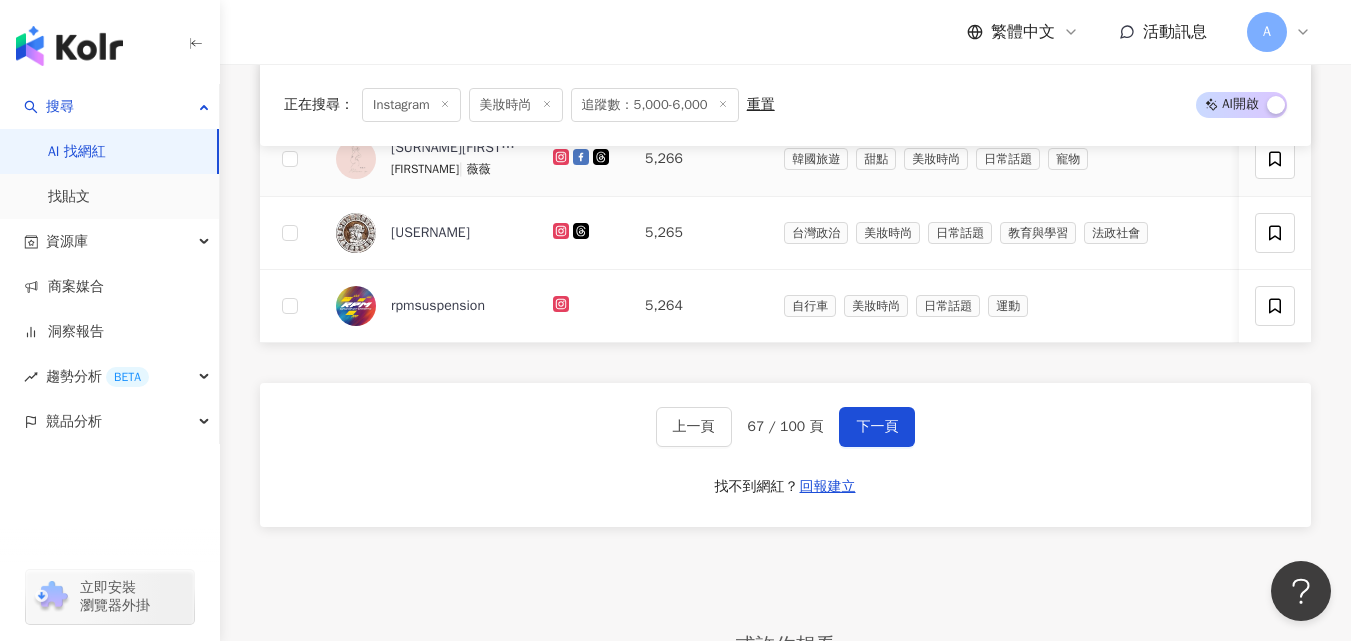 click 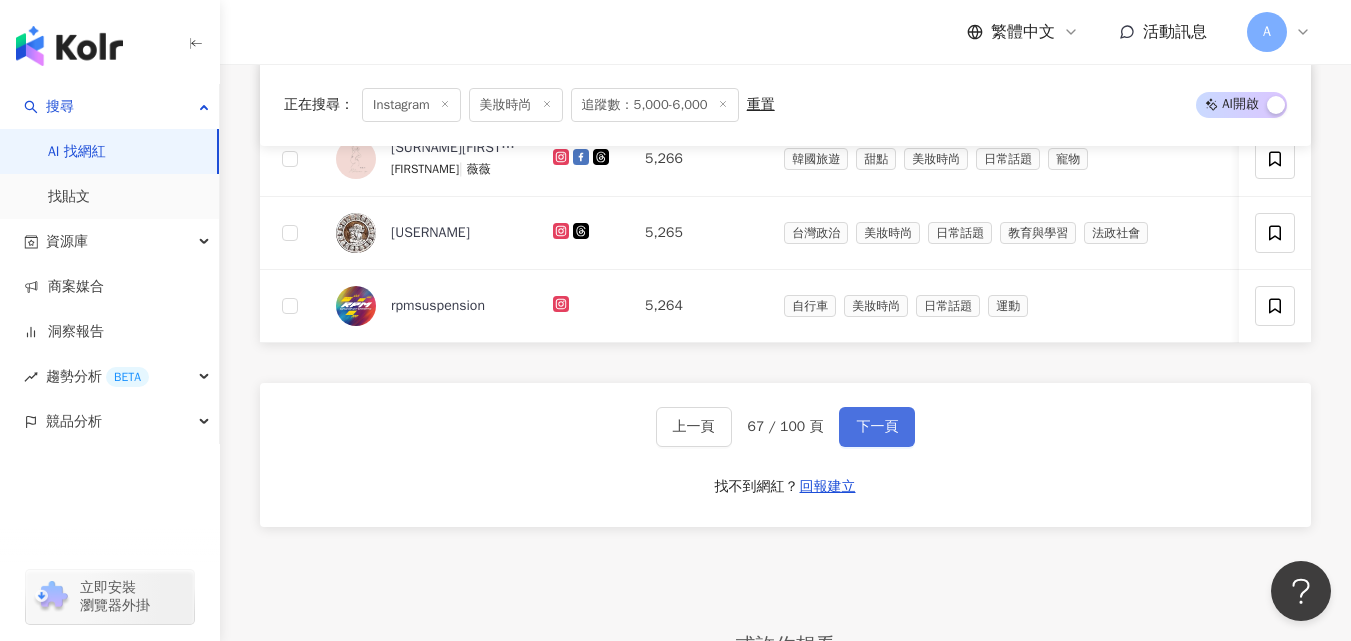 click on "下一頁" at bounding box center [877, 427] 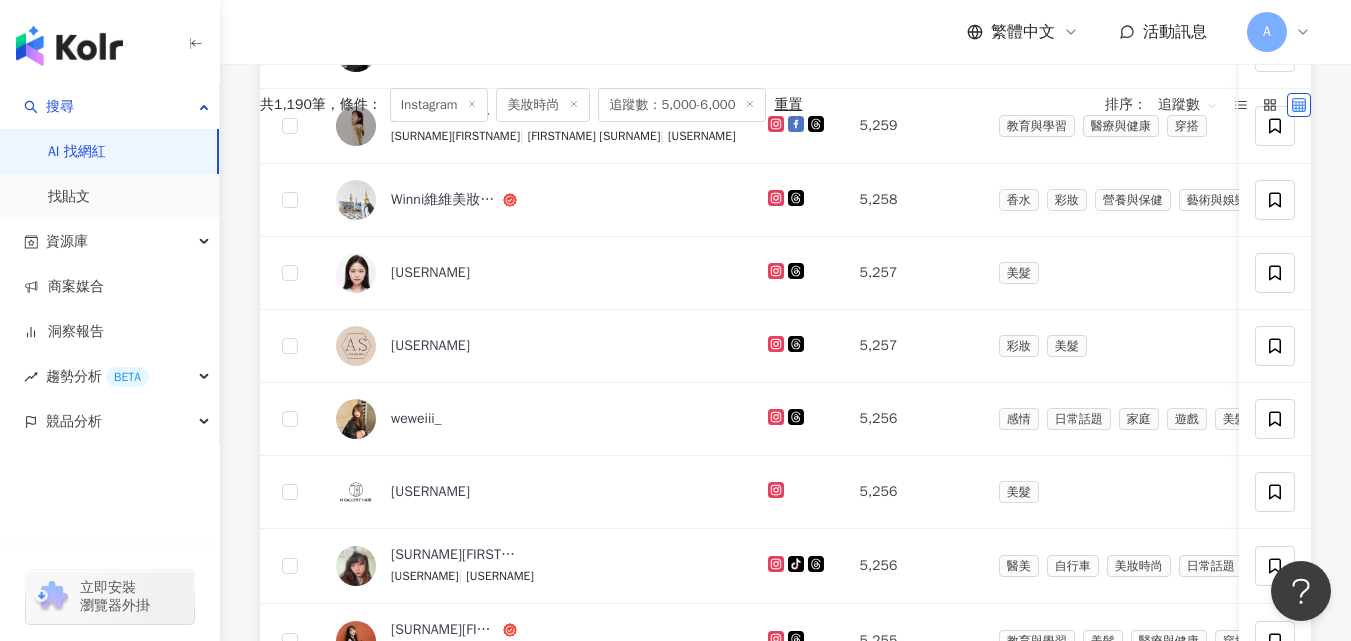 scroll, scrollTop: 630, scrollLeft: 0, axis: vertical 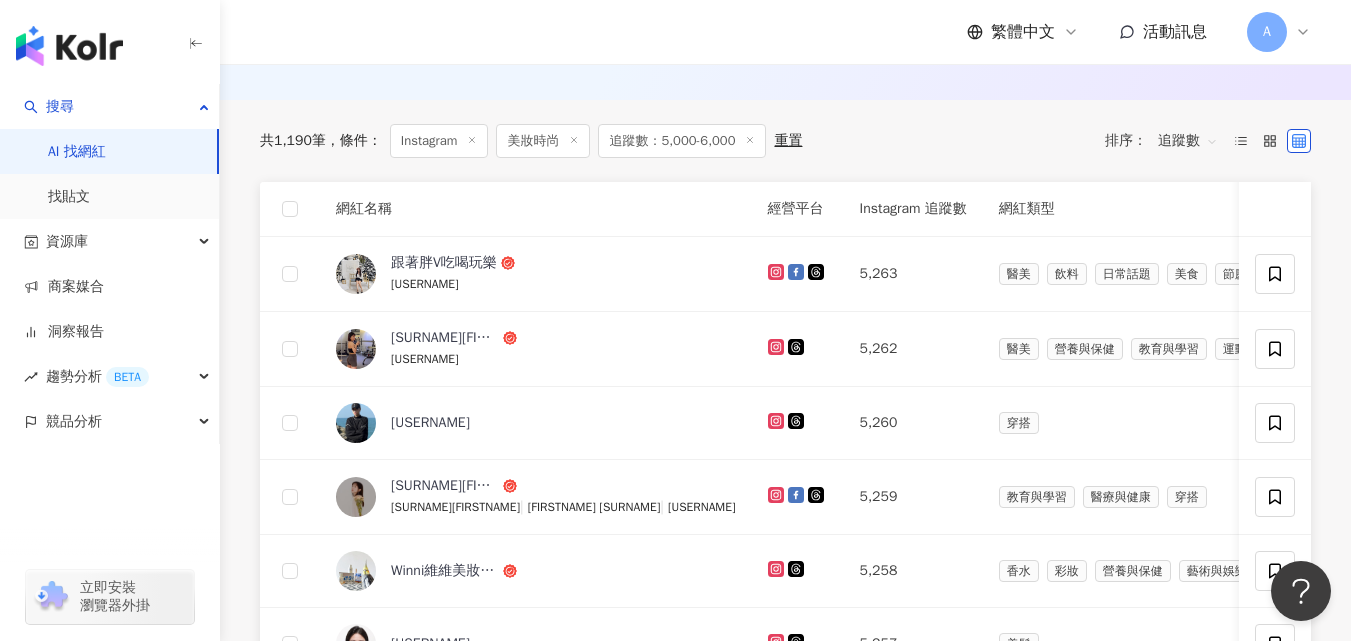click on "Instagram 追蹤數" at bounding box center [913, 209] 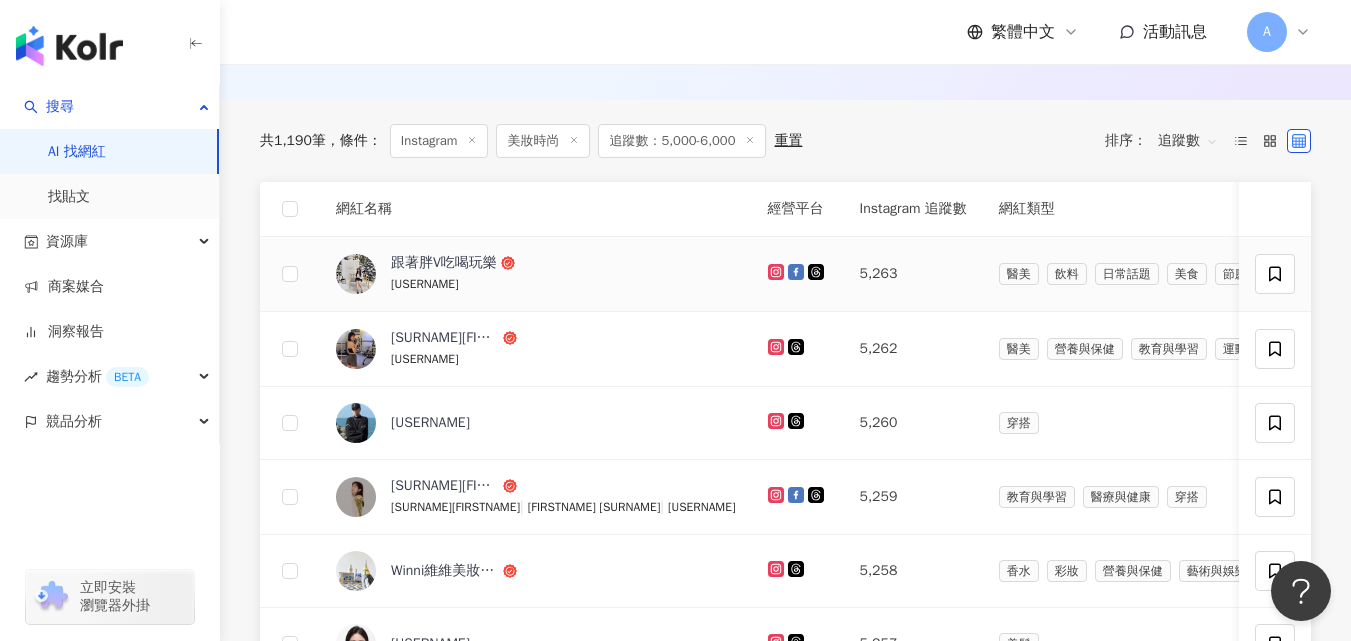 click 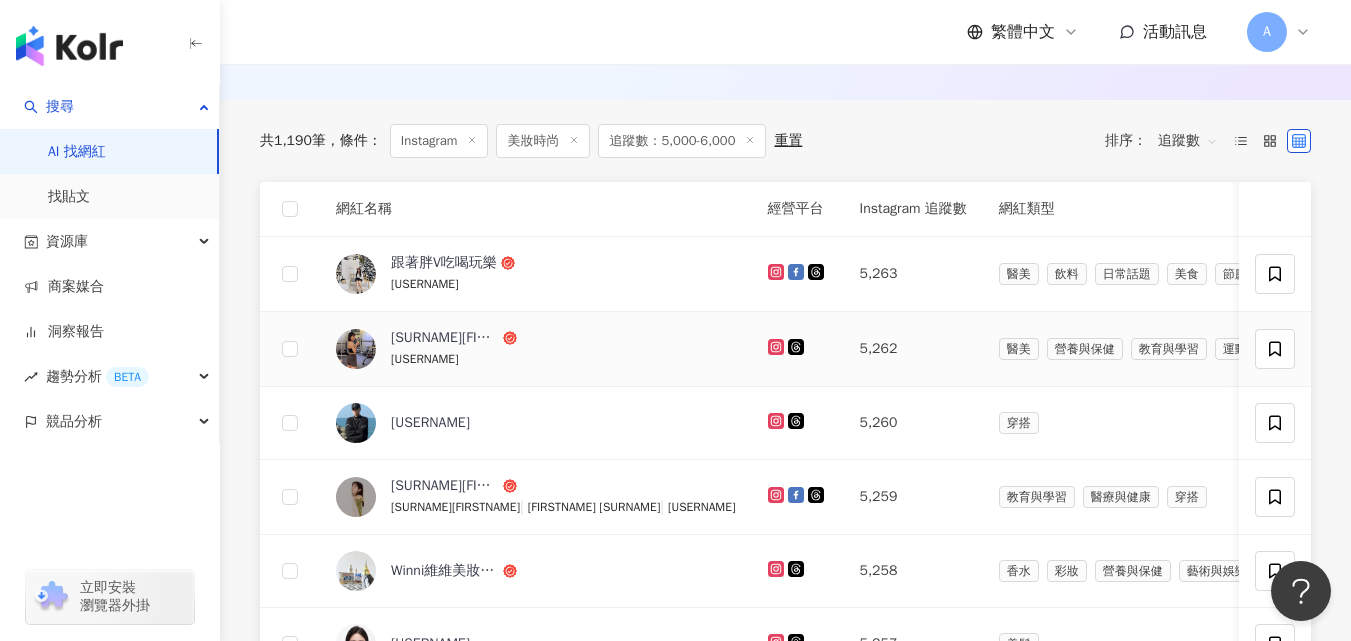 click 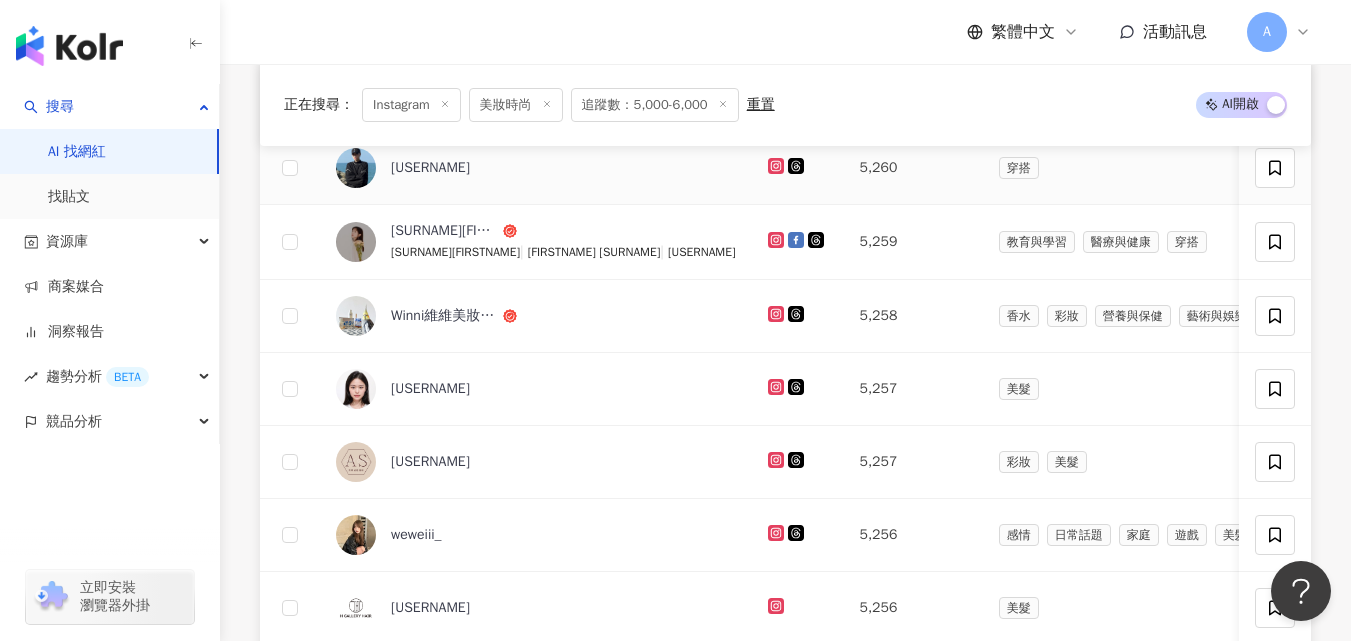 scroll, scrollTop: 886, scrollLeft: 0, axis: vertical 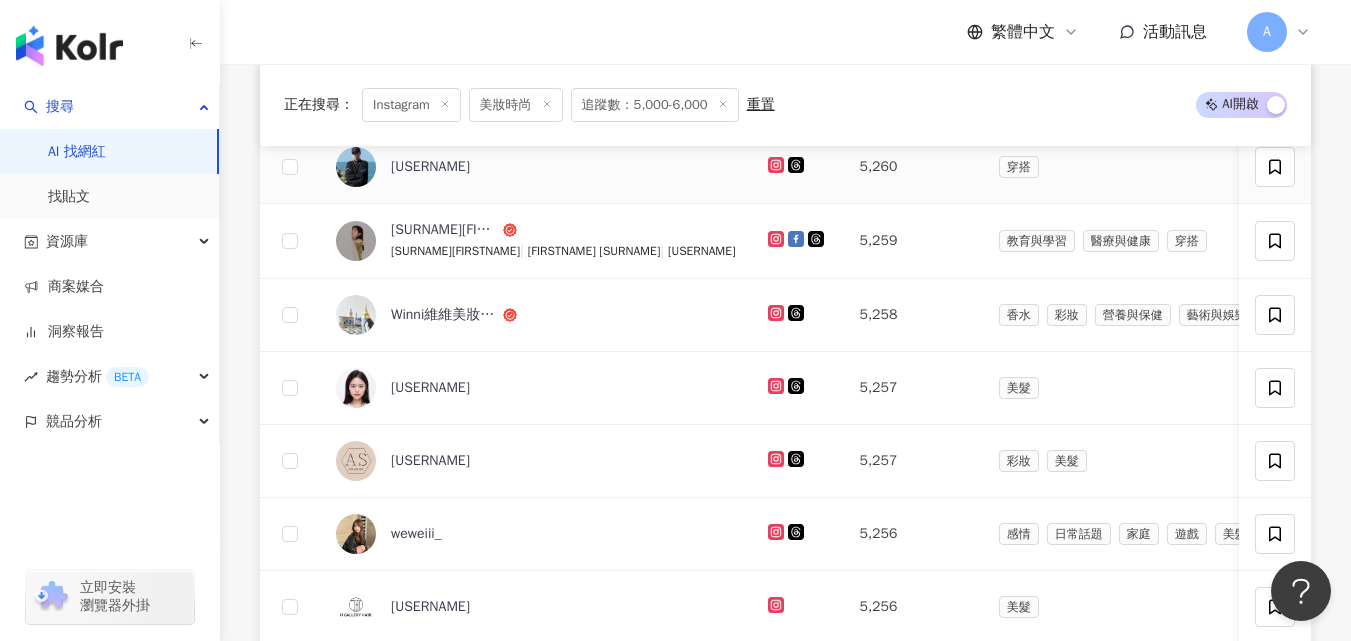 click 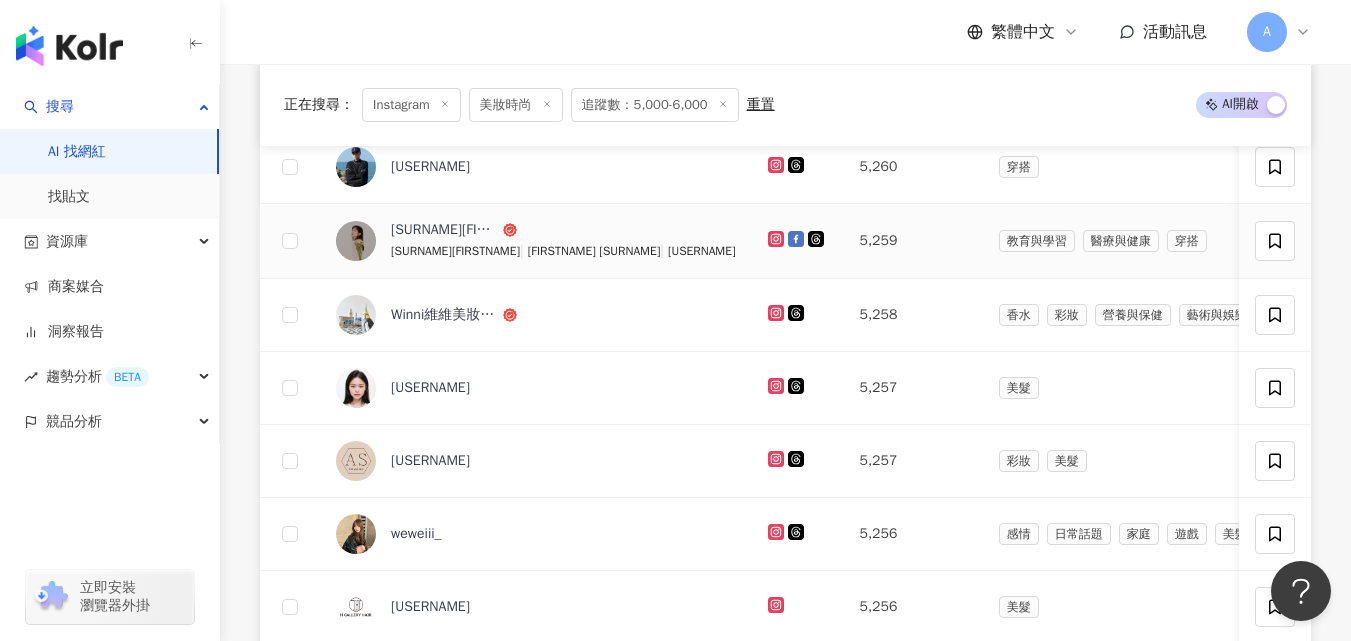 click 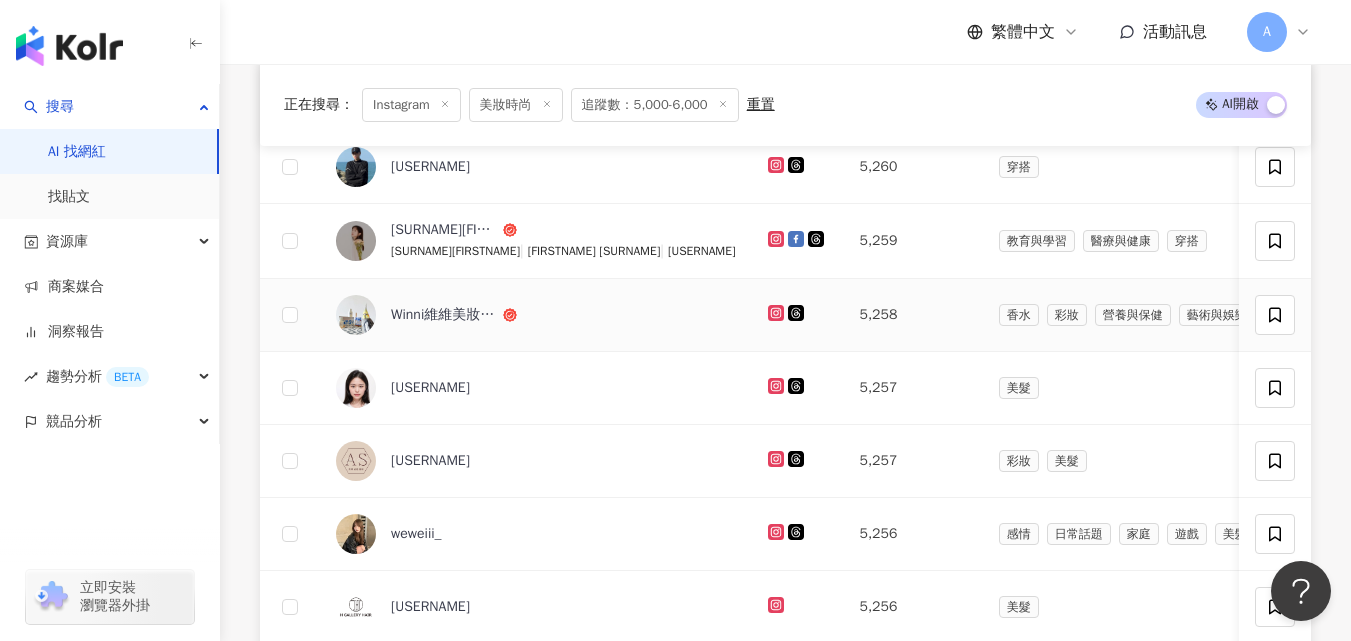 click 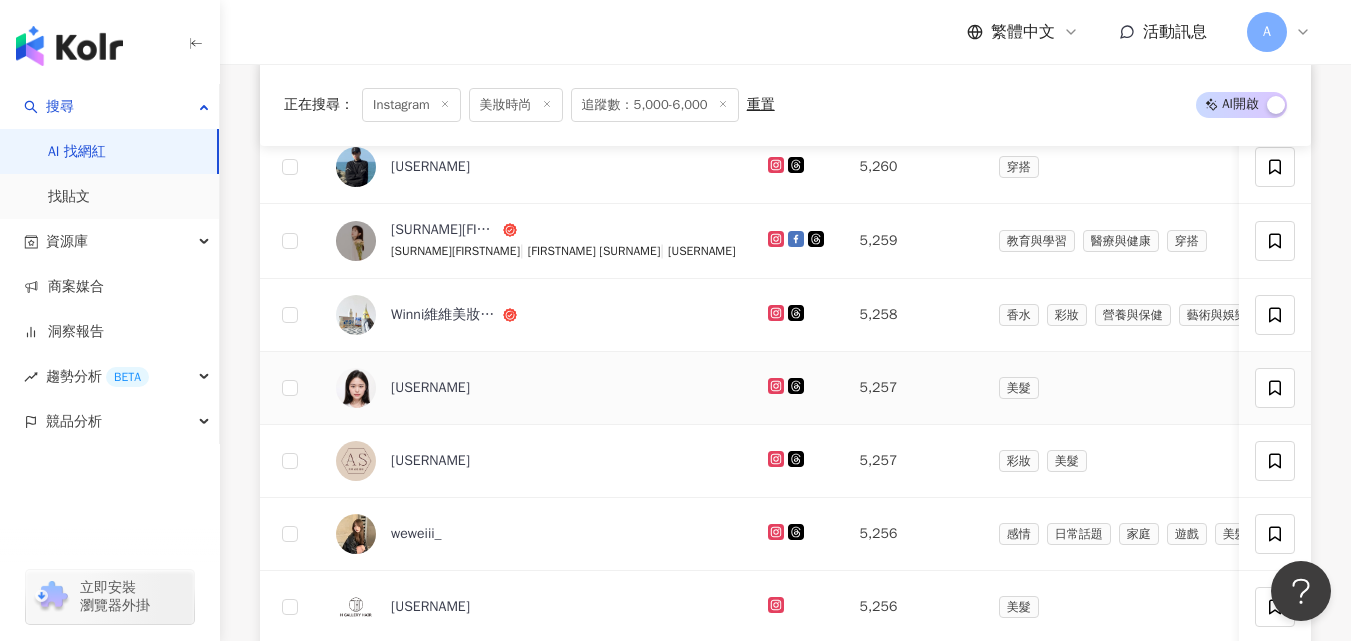 click 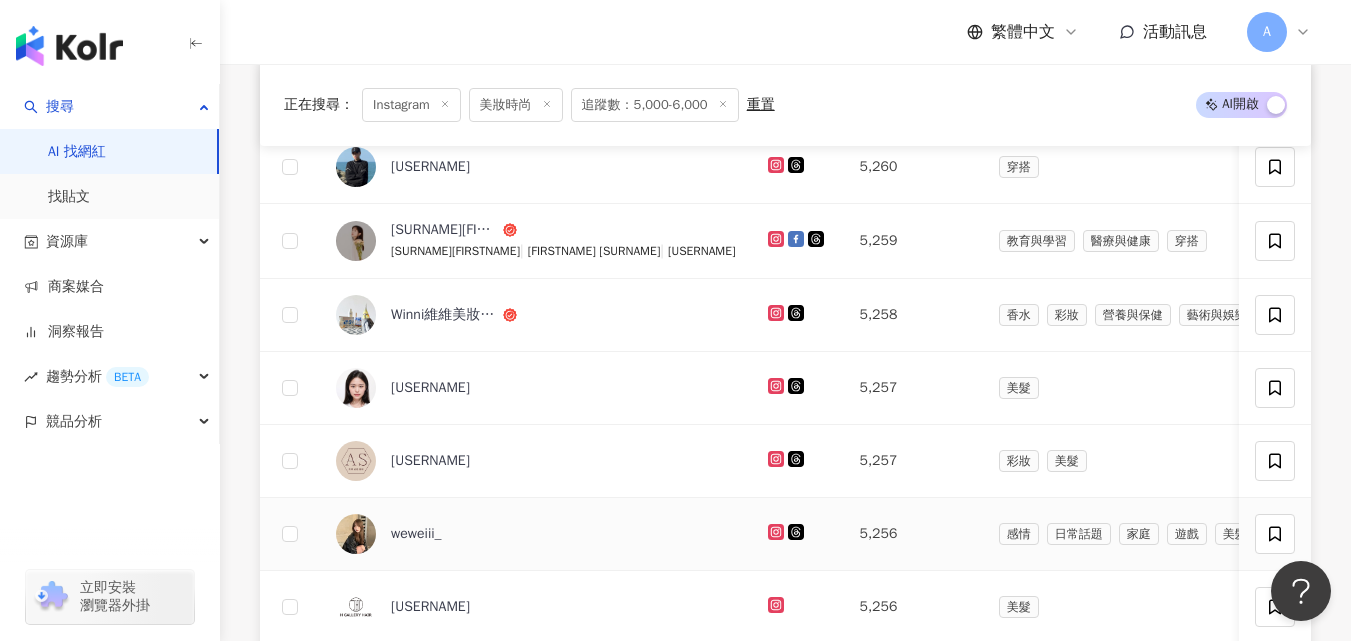 click 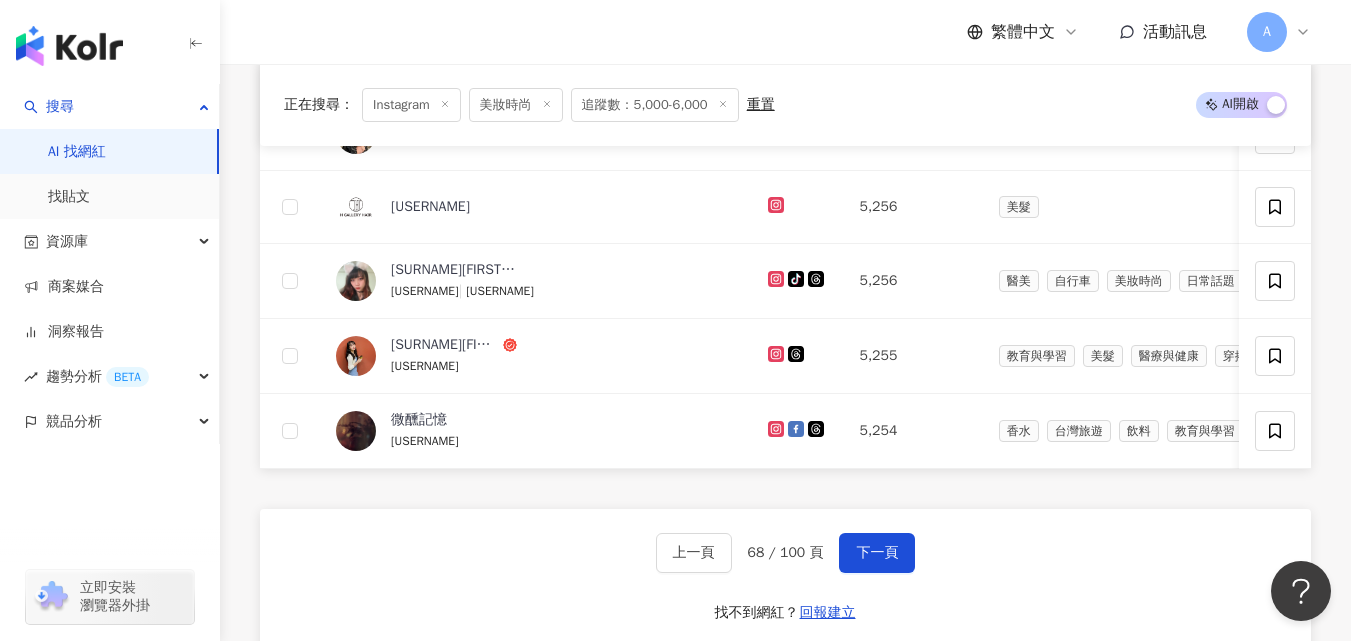 scroll, scrollTop: 1415, scrollLeft: 0, axis: vertical 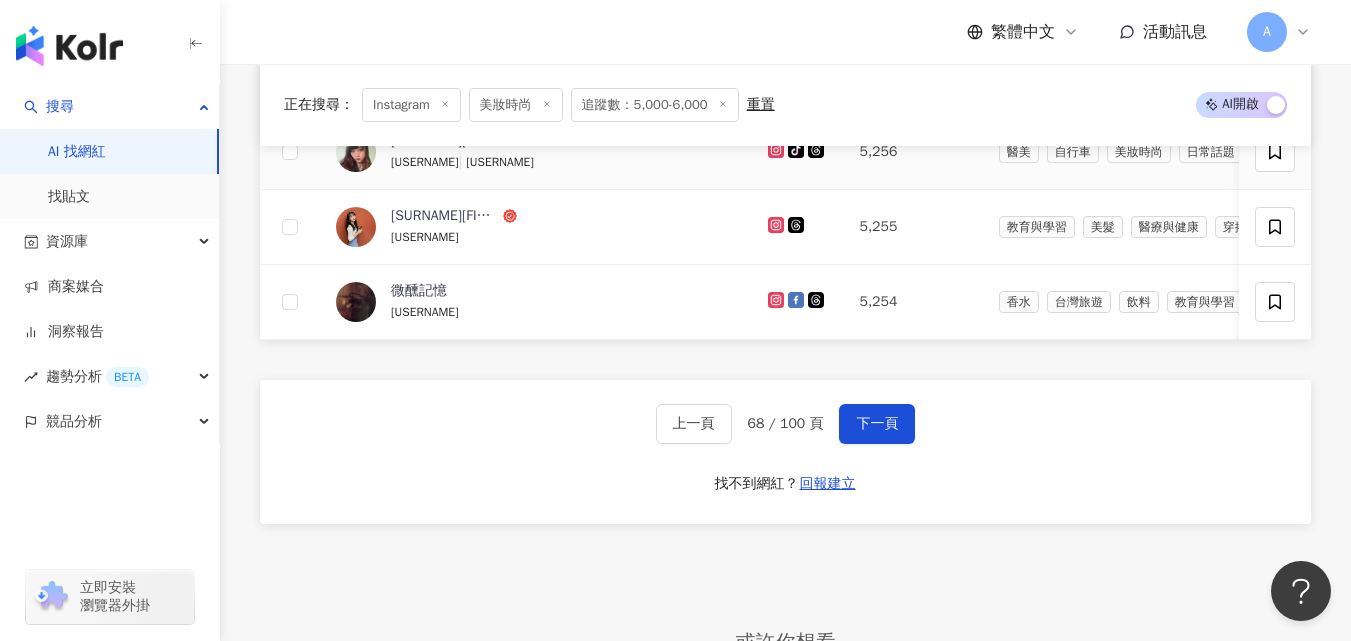 click 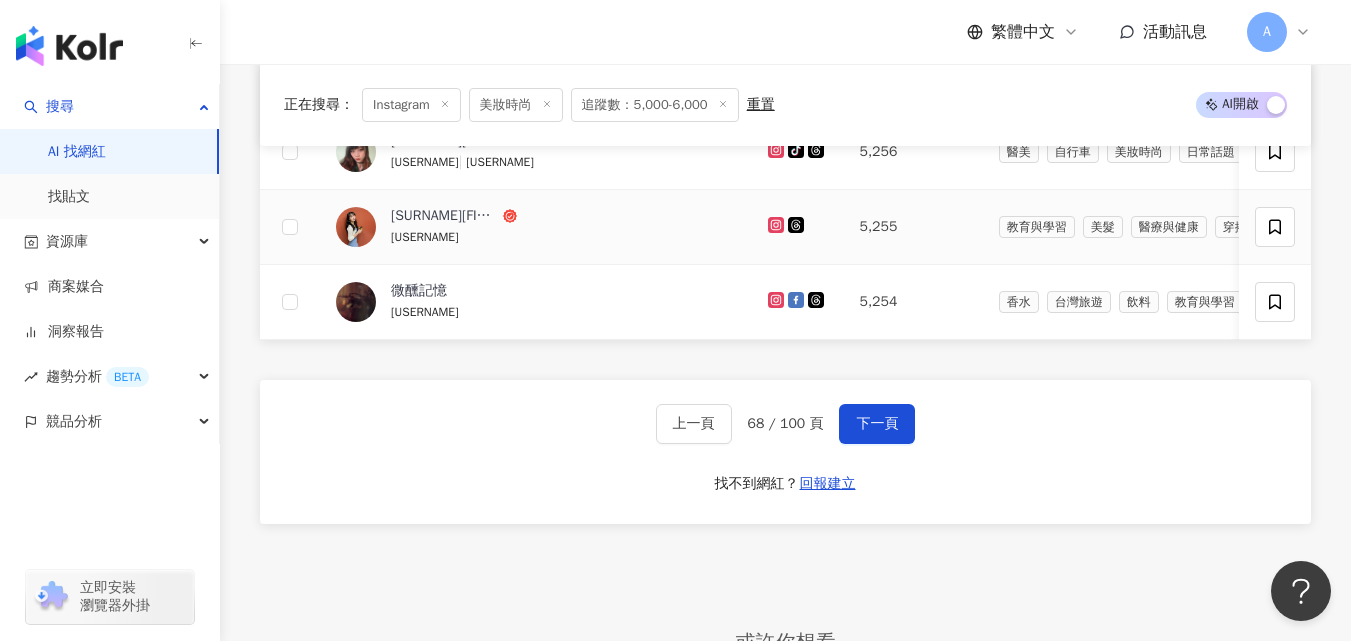 click 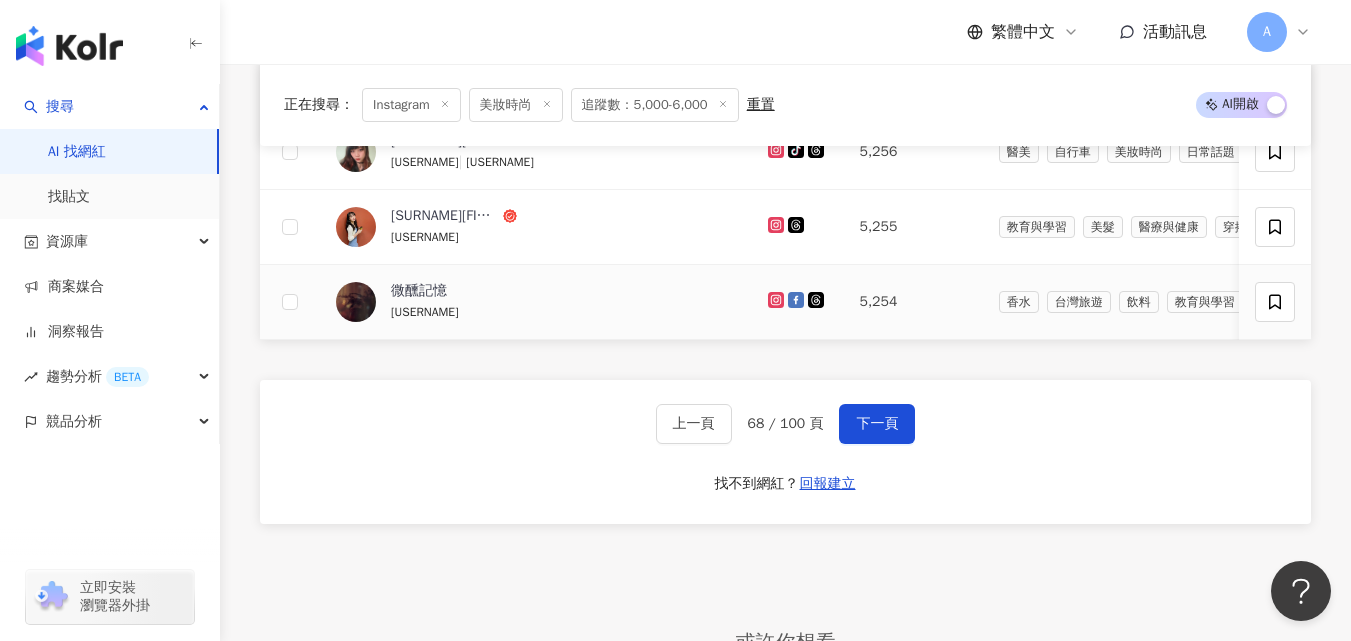 click 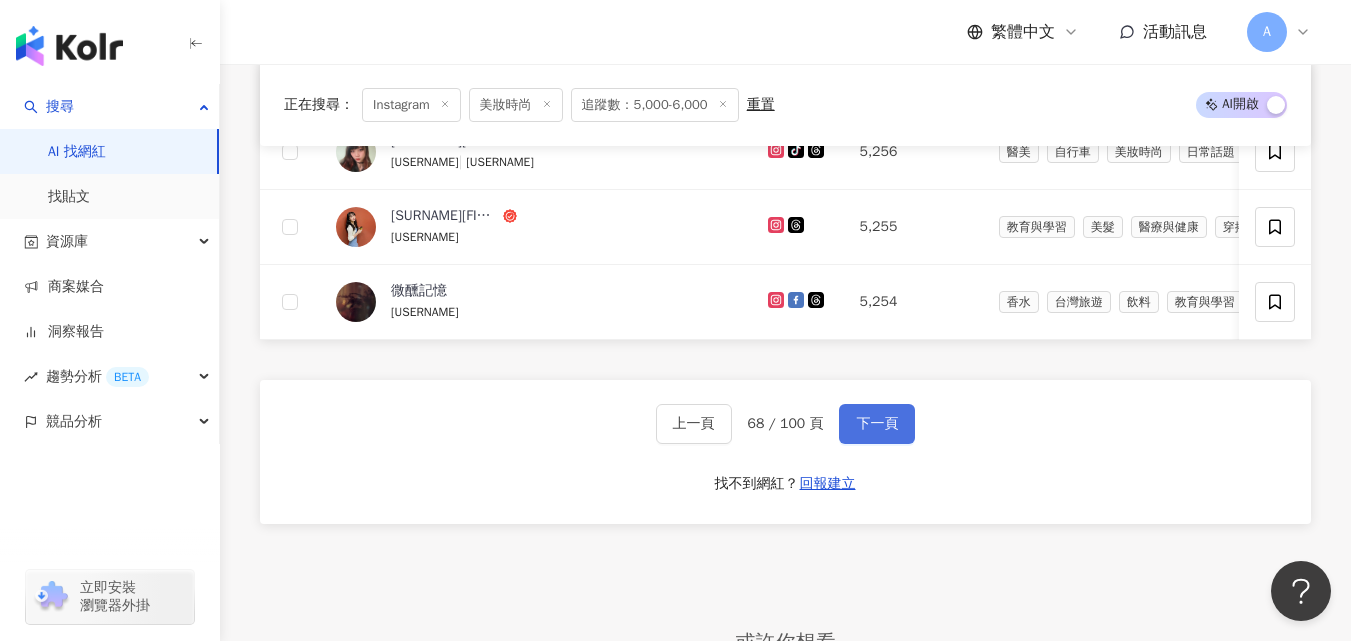 click on "下一頁" at bounding box center (877, 424) 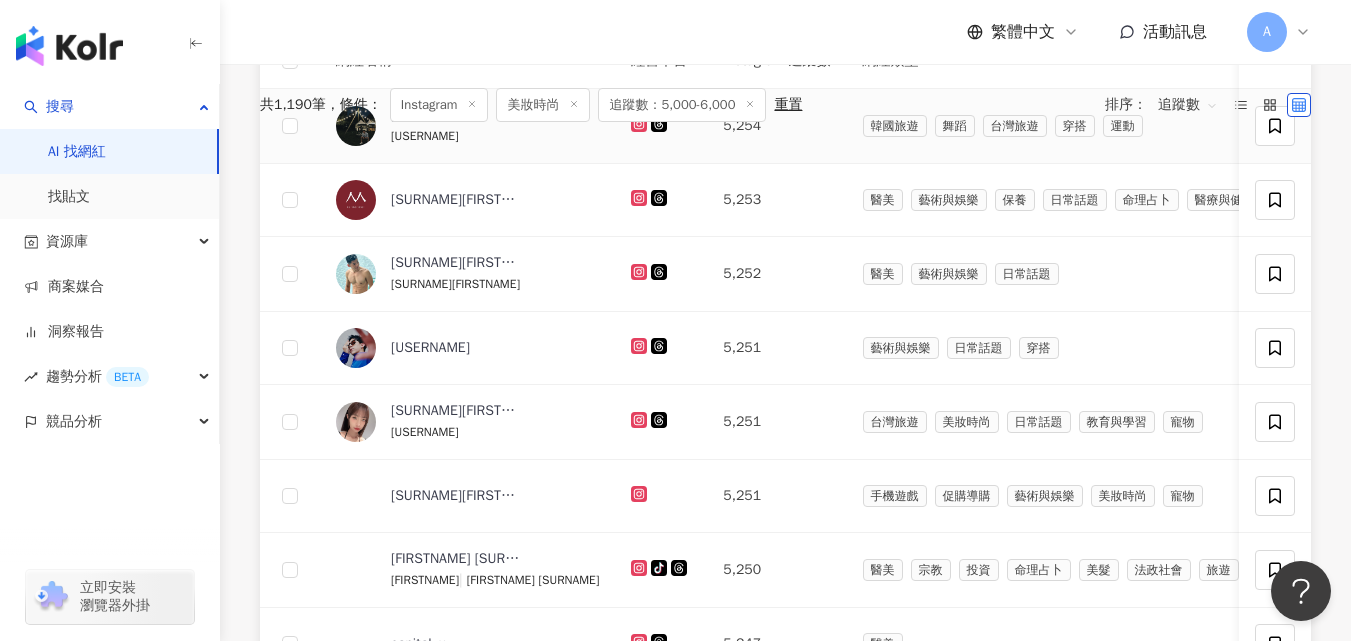 scroll, scrollTop: 669, scrollLeft: 0, axis: vertical 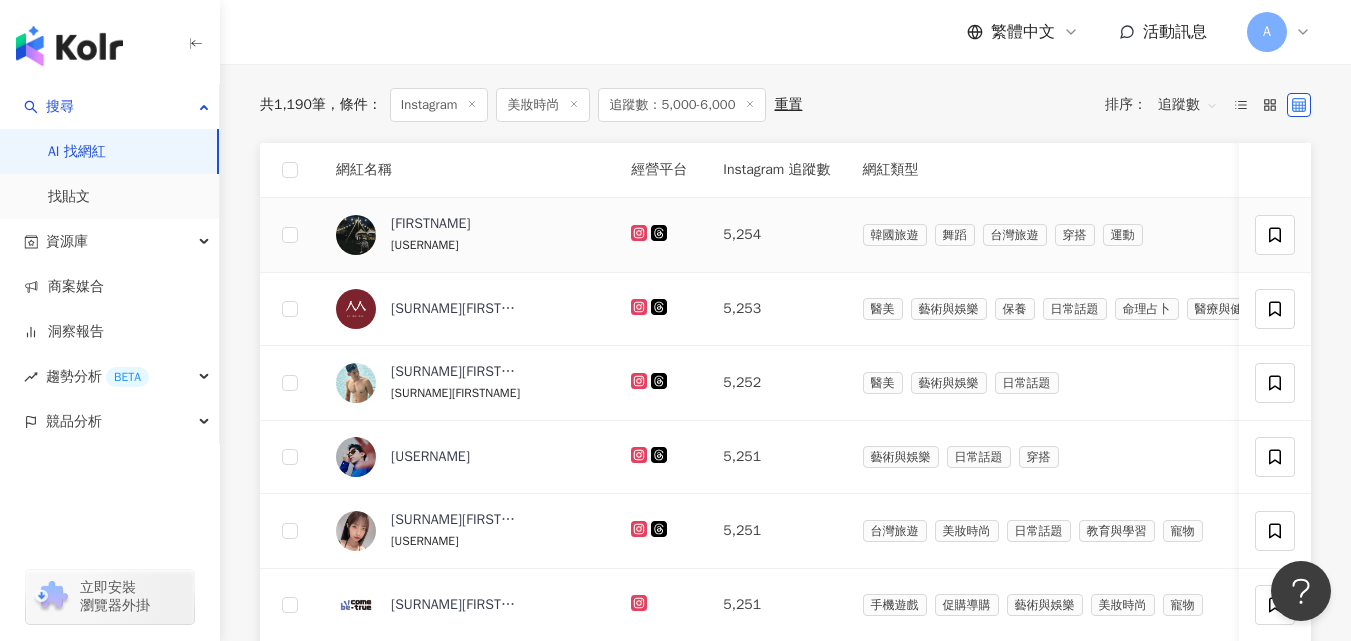 click 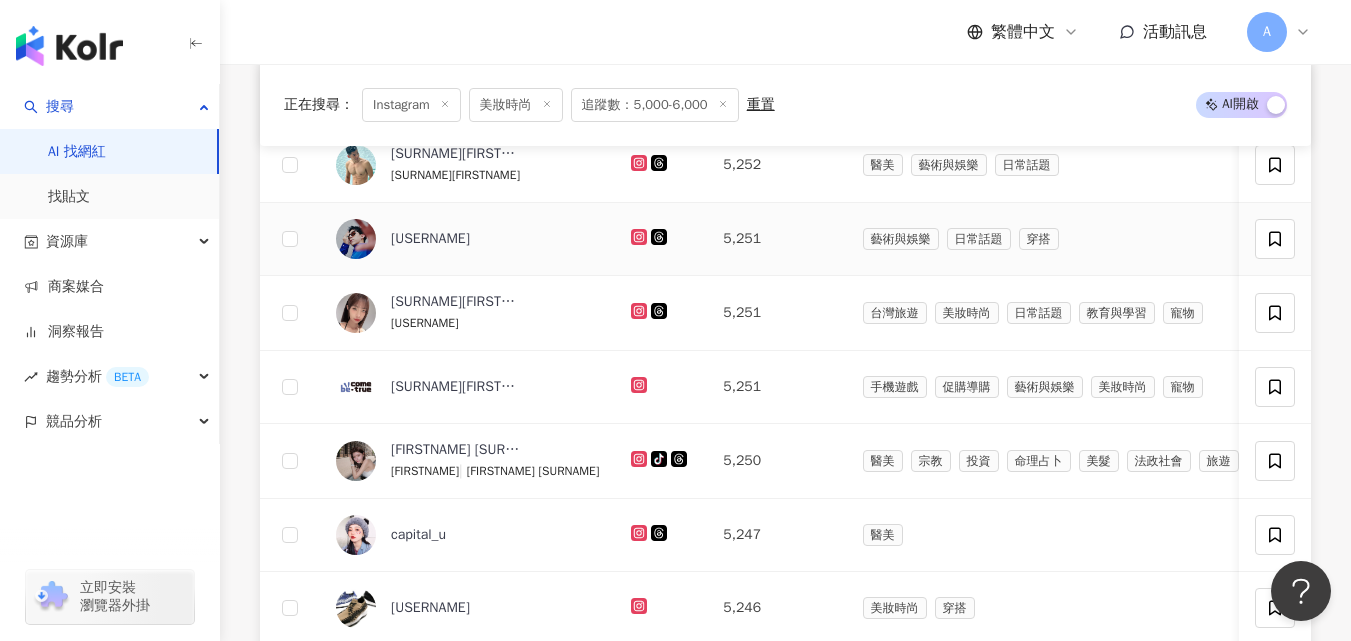 scroll, scrollTop: 889, scrollLeft: 0, axis: vertical 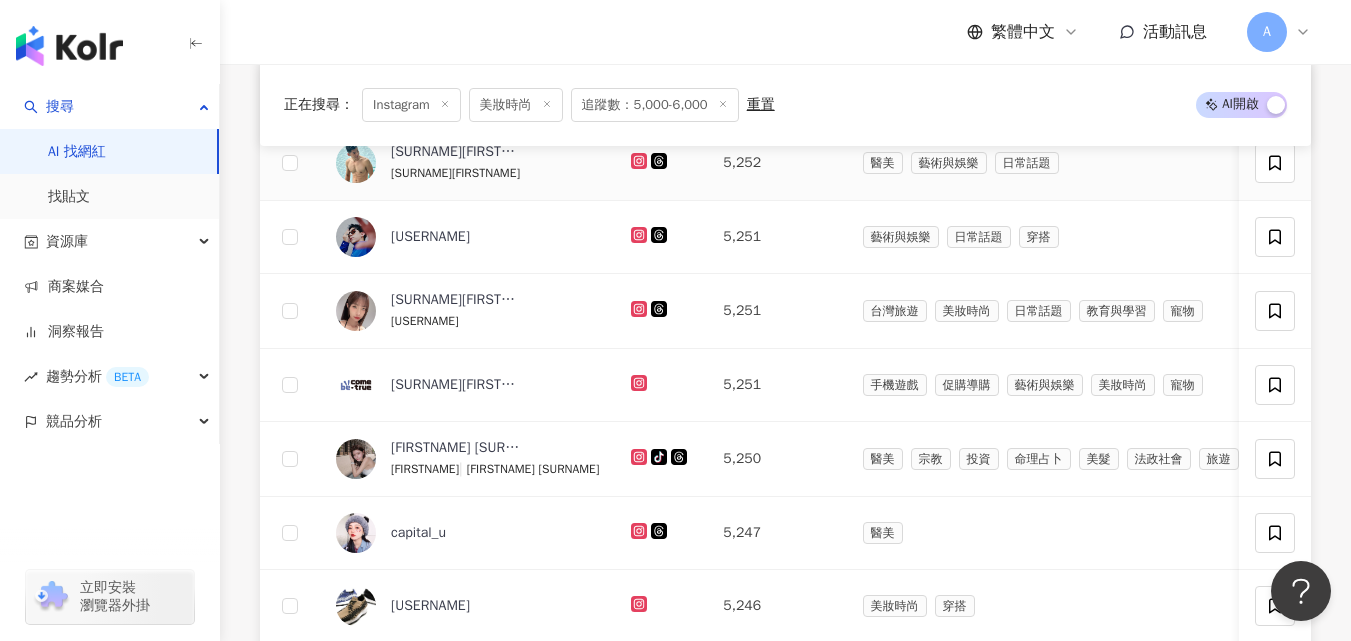 click 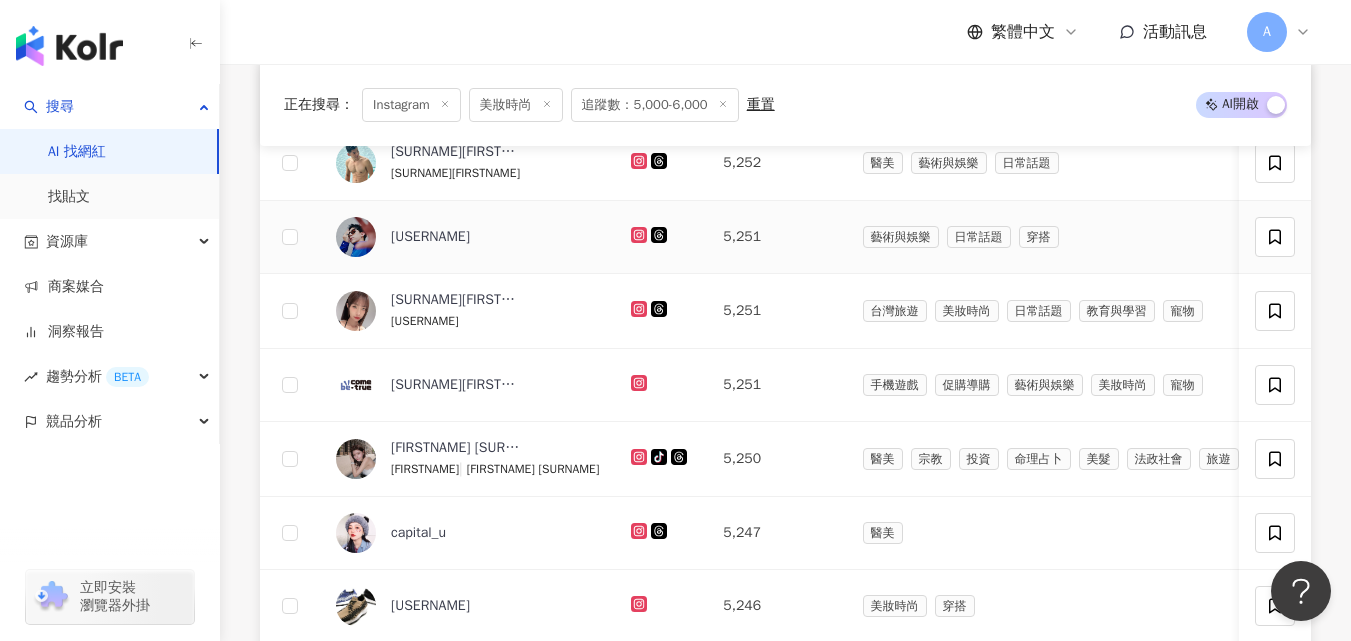 click 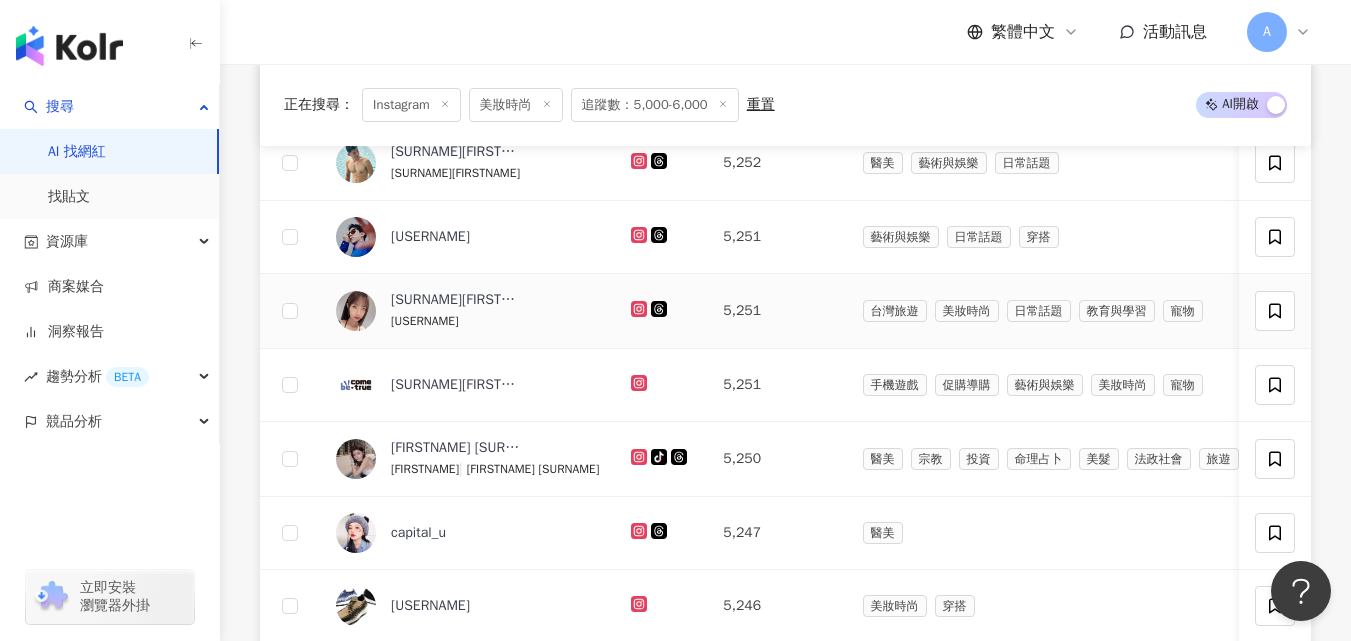 click 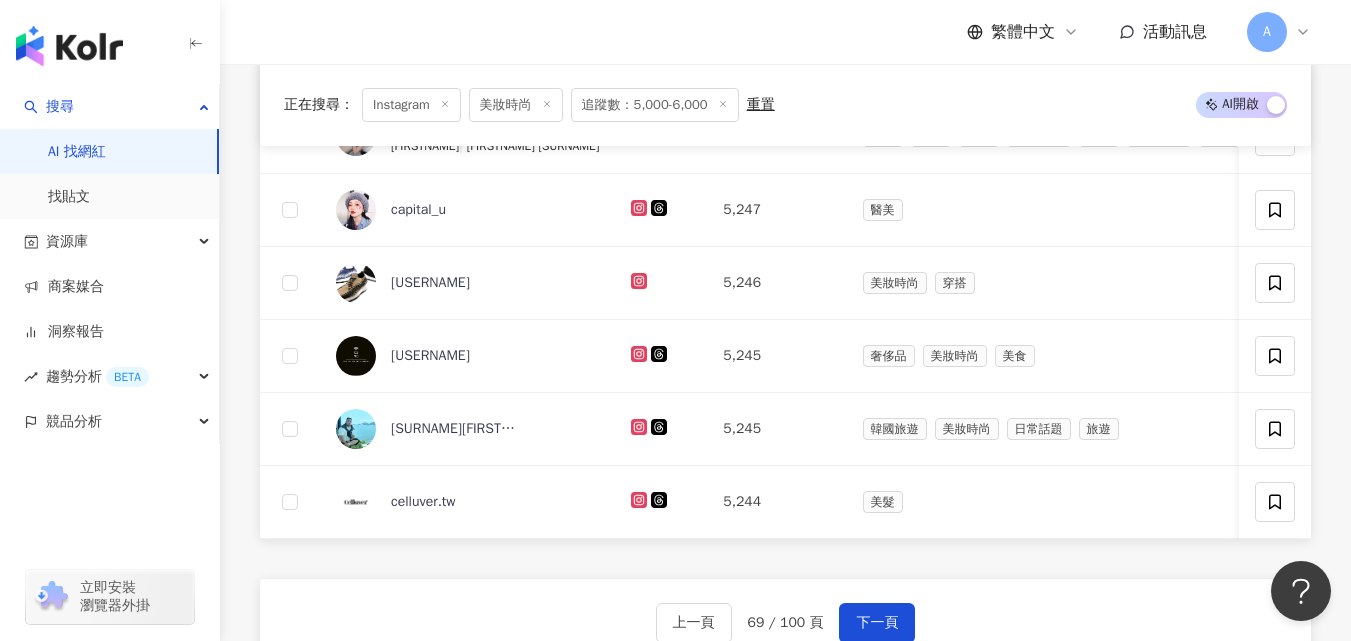 scroll, scrollTop: 1216, scrollLeft: 0, axis: vertical 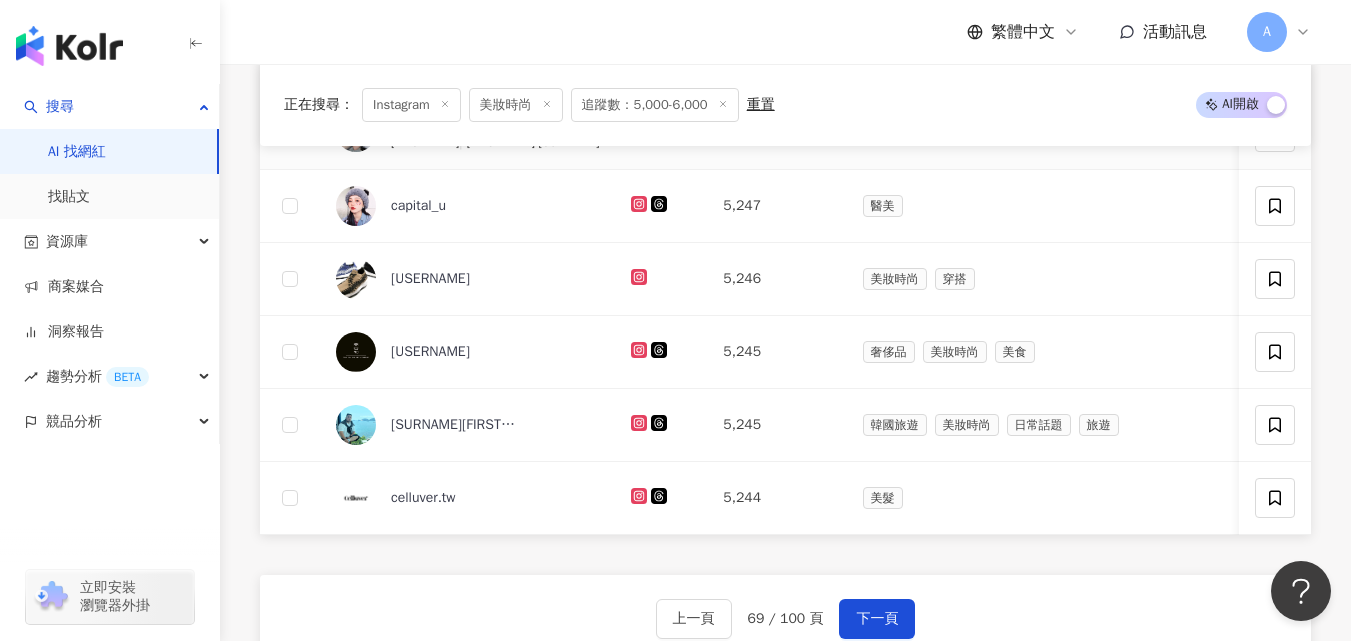 click 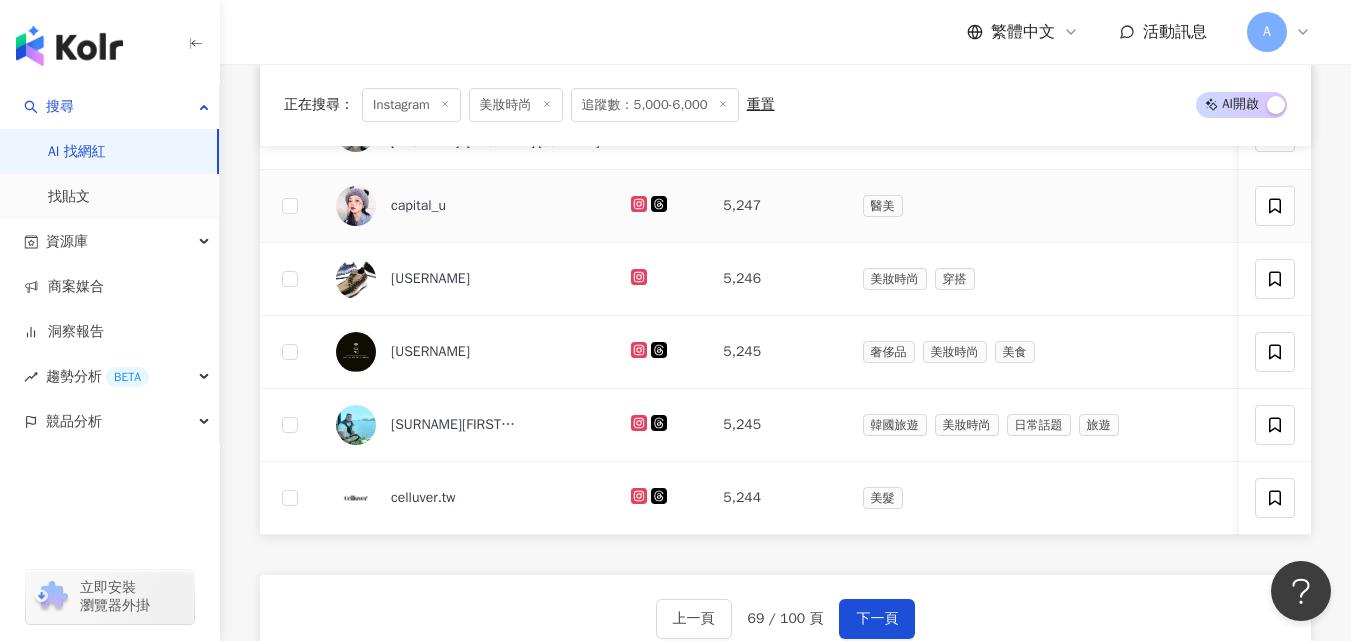 click 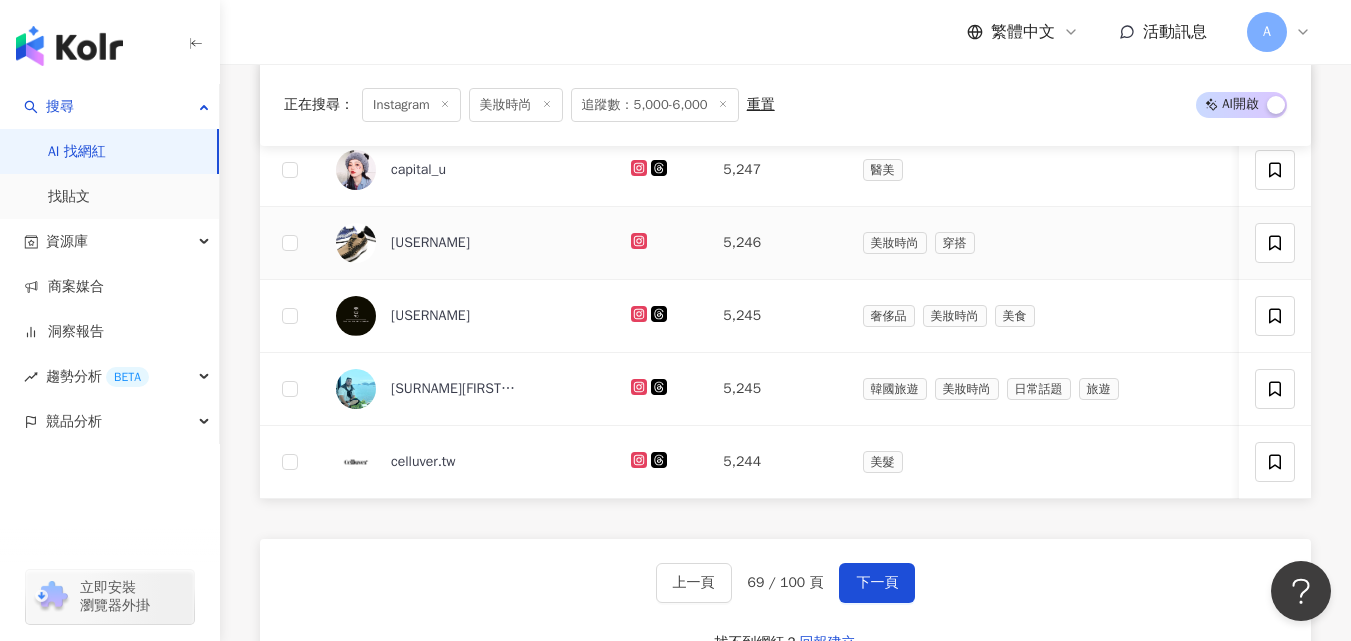 scroll, scrollTop: 1265, scrollLeft: 0, axis: vertical 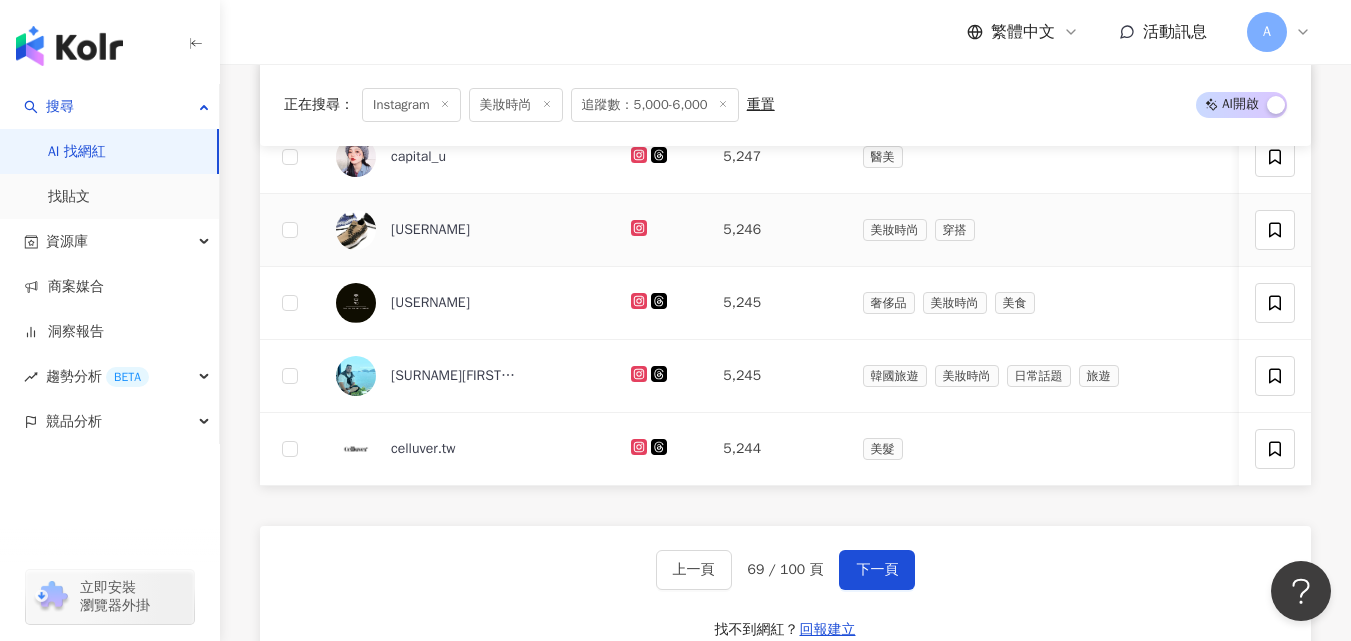 click 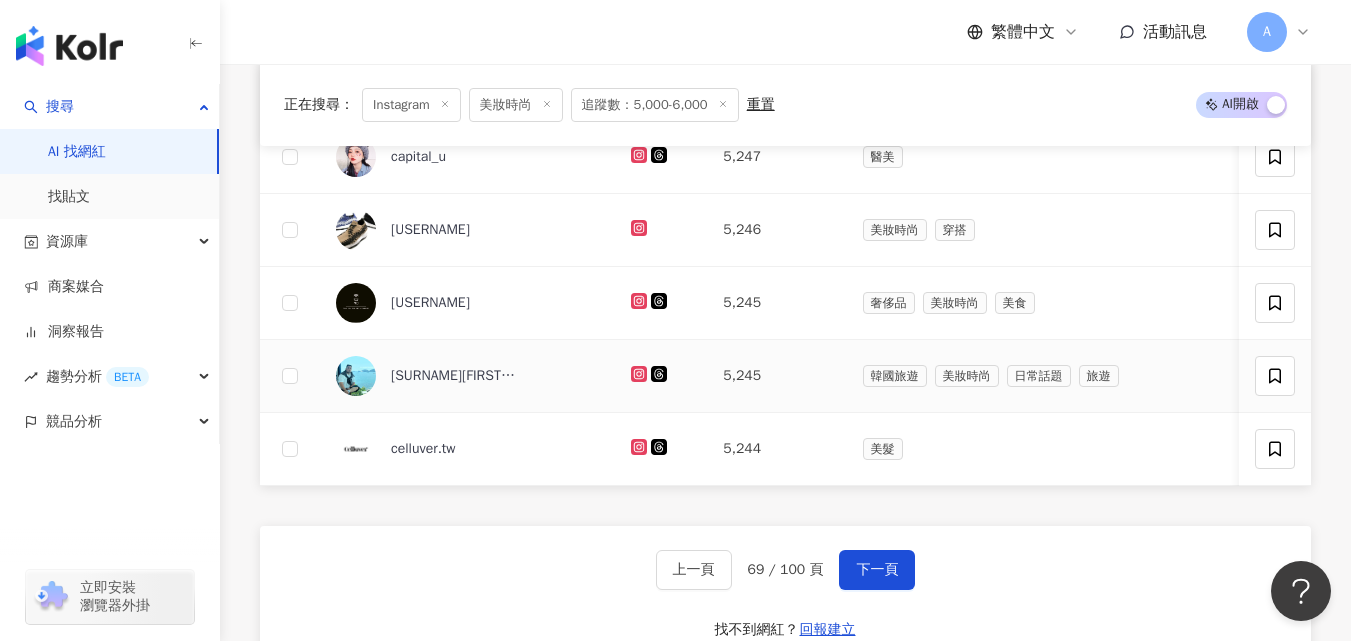 click 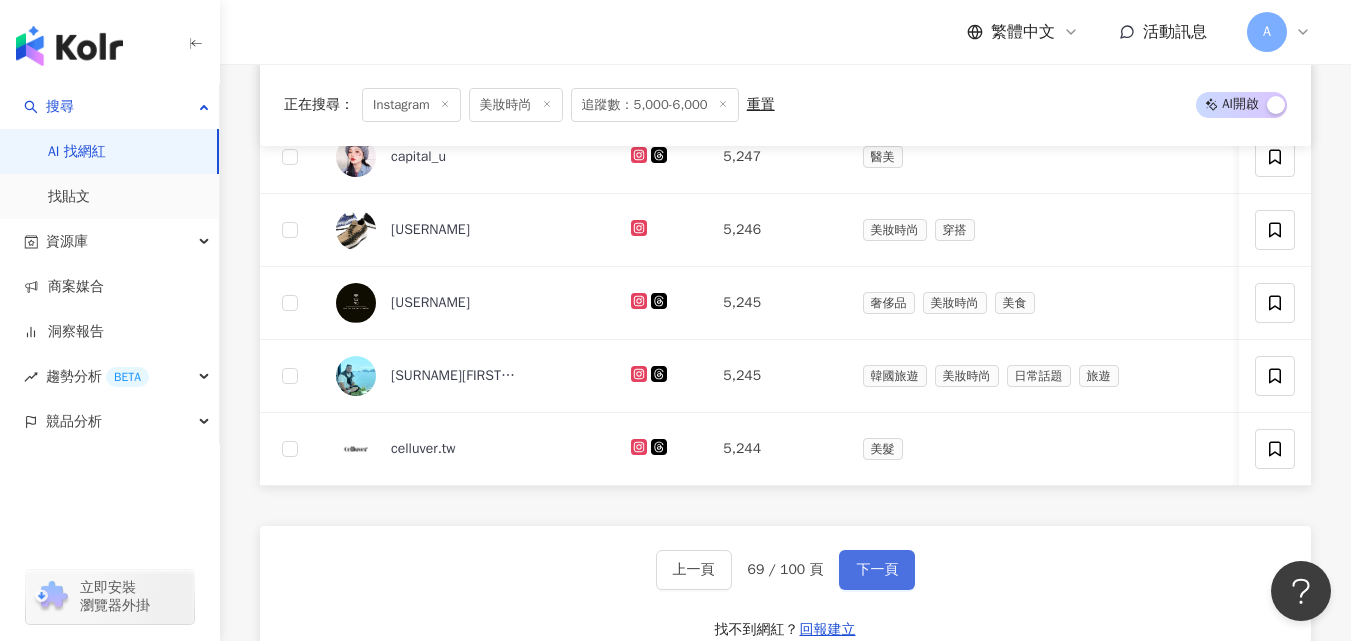 click on "下一頁" at bounding box center [877, 570] 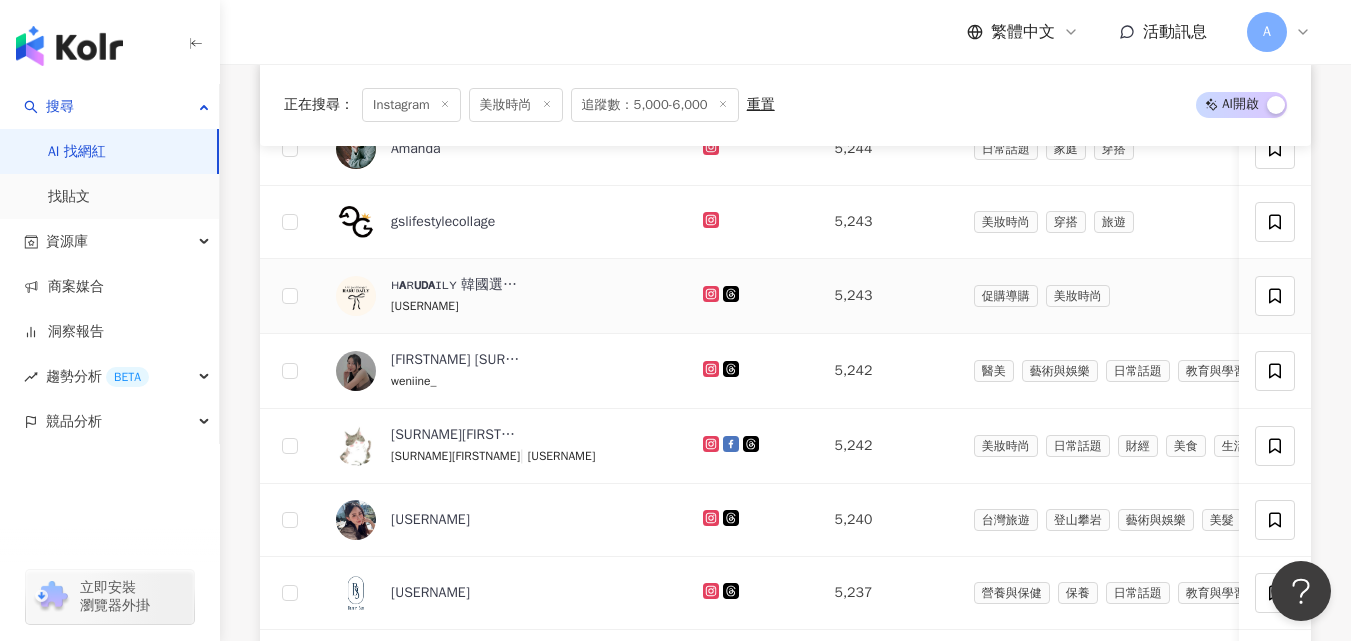 scroll, scrollTop: 527, scrollLeft: 0, axis: vertical 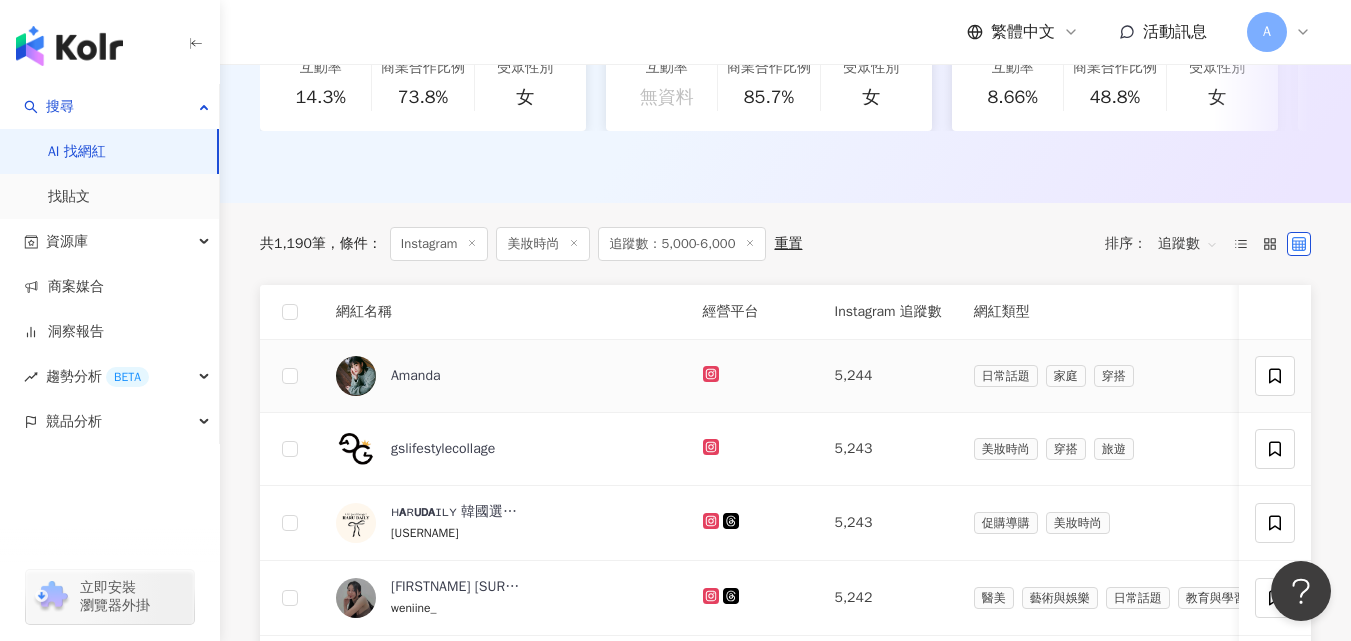 click 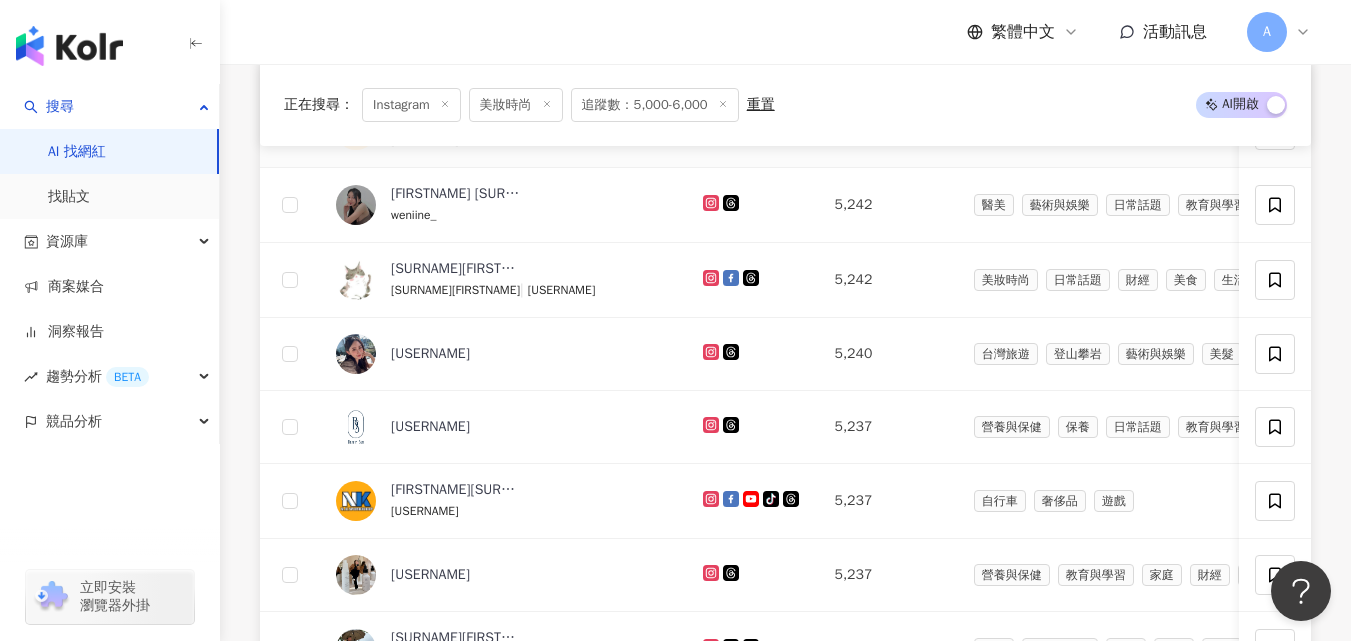 scroll, scrollTop: 926, scrollLeft: 0, axis: vertical 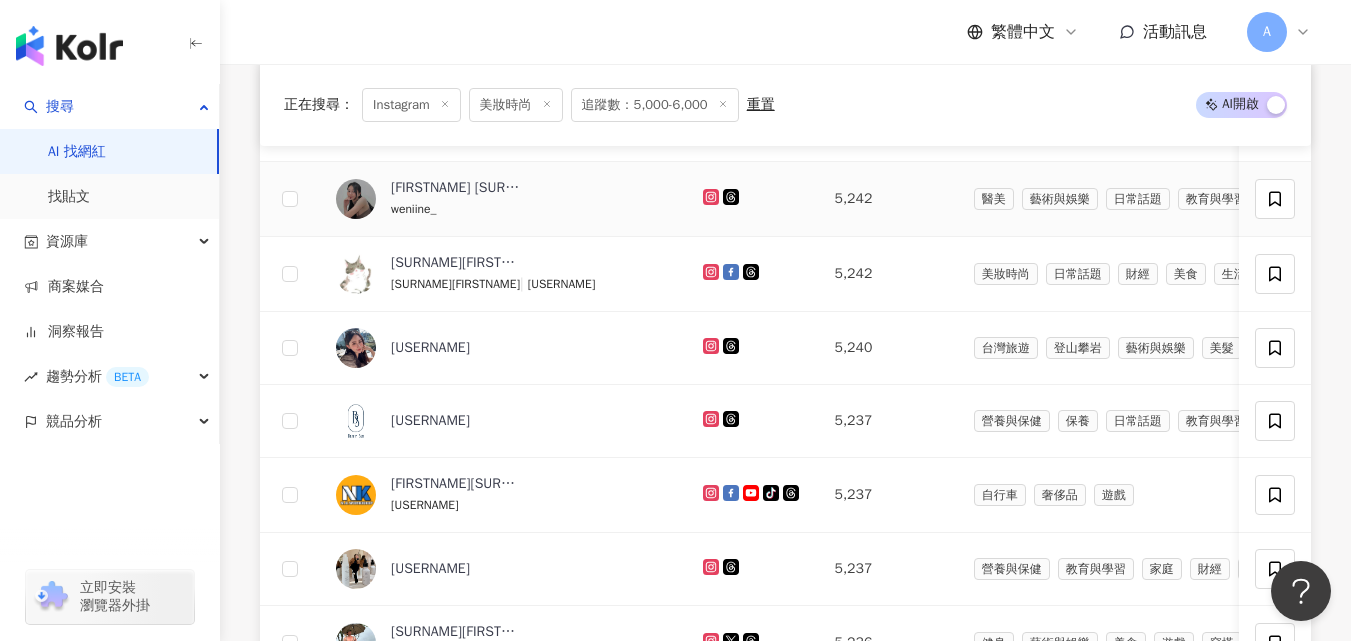 click 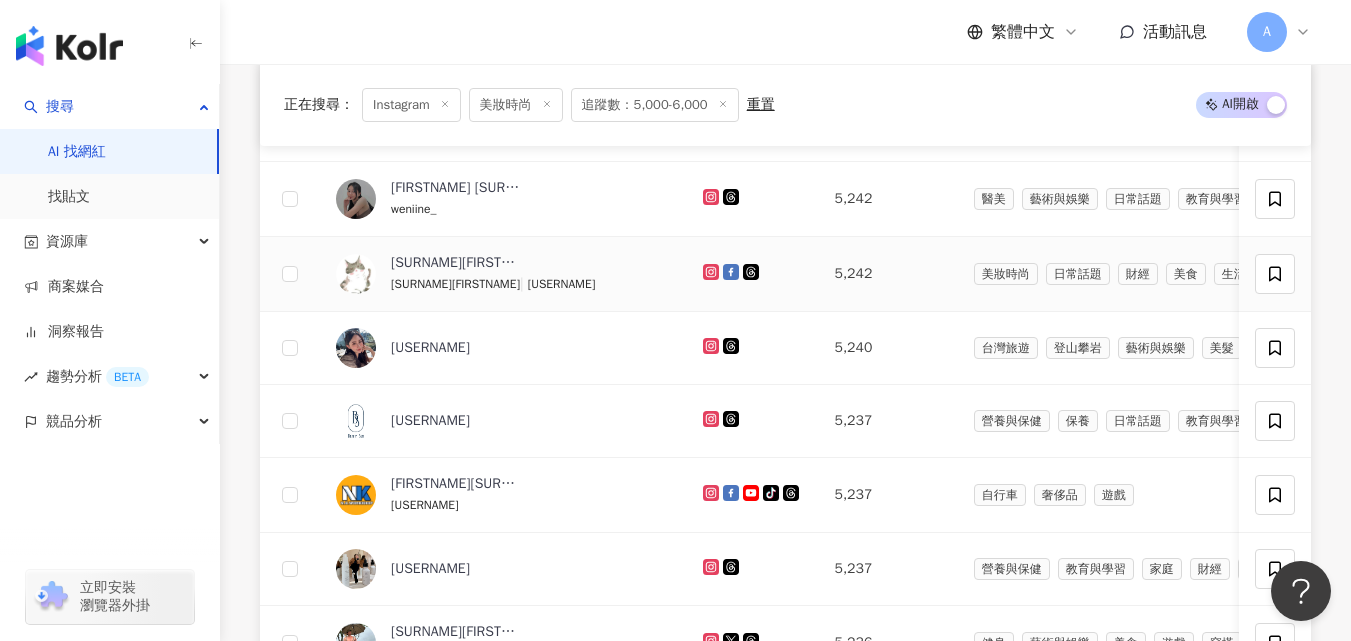 click at bounding box center [713, 273] 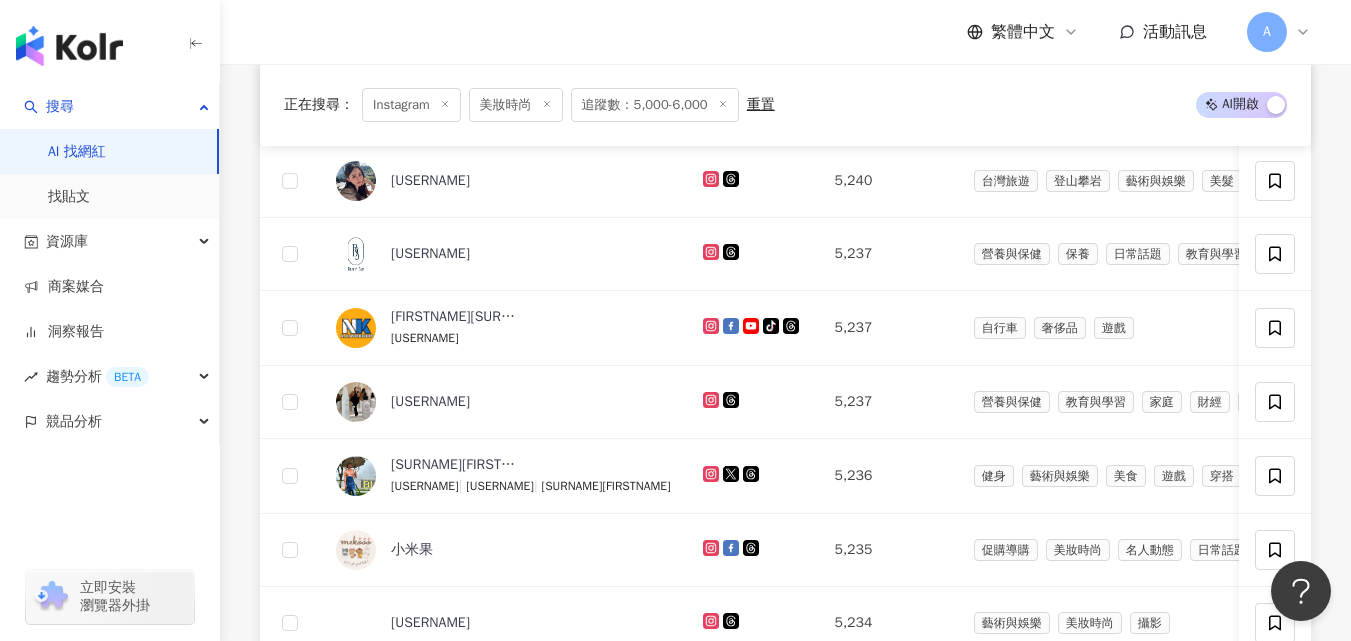 scroll, scrollTop: 1145, scrollLeft: 0, axis: vertical 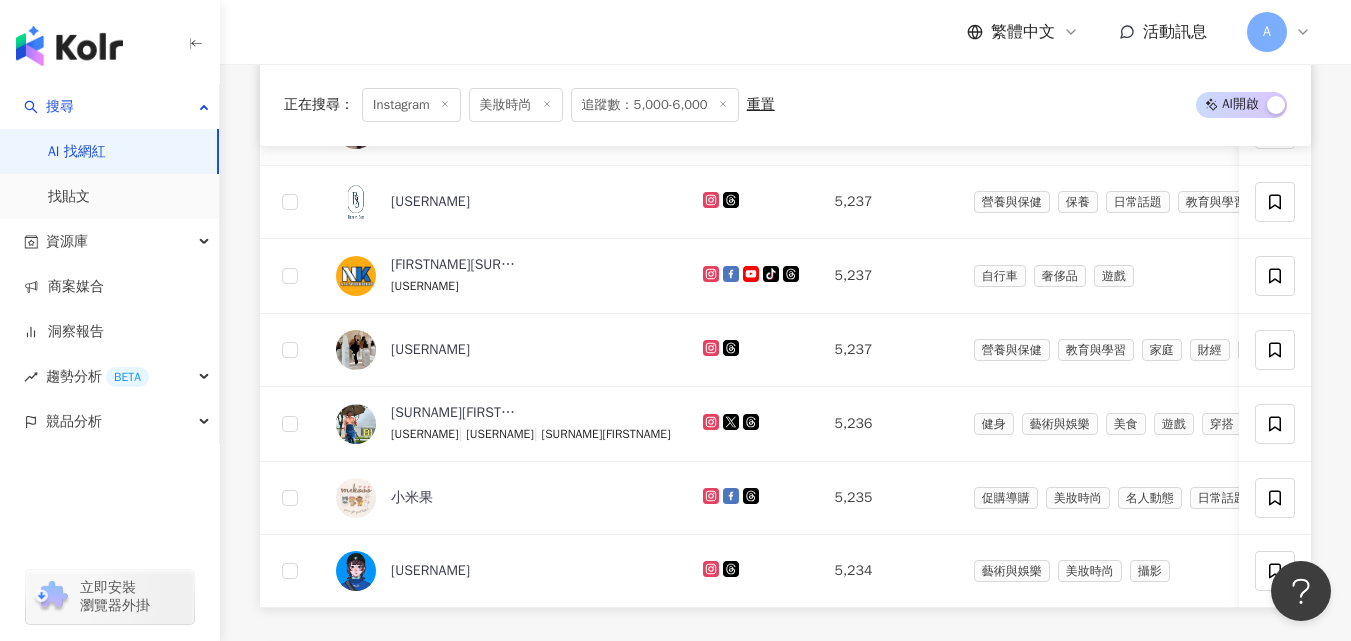 click 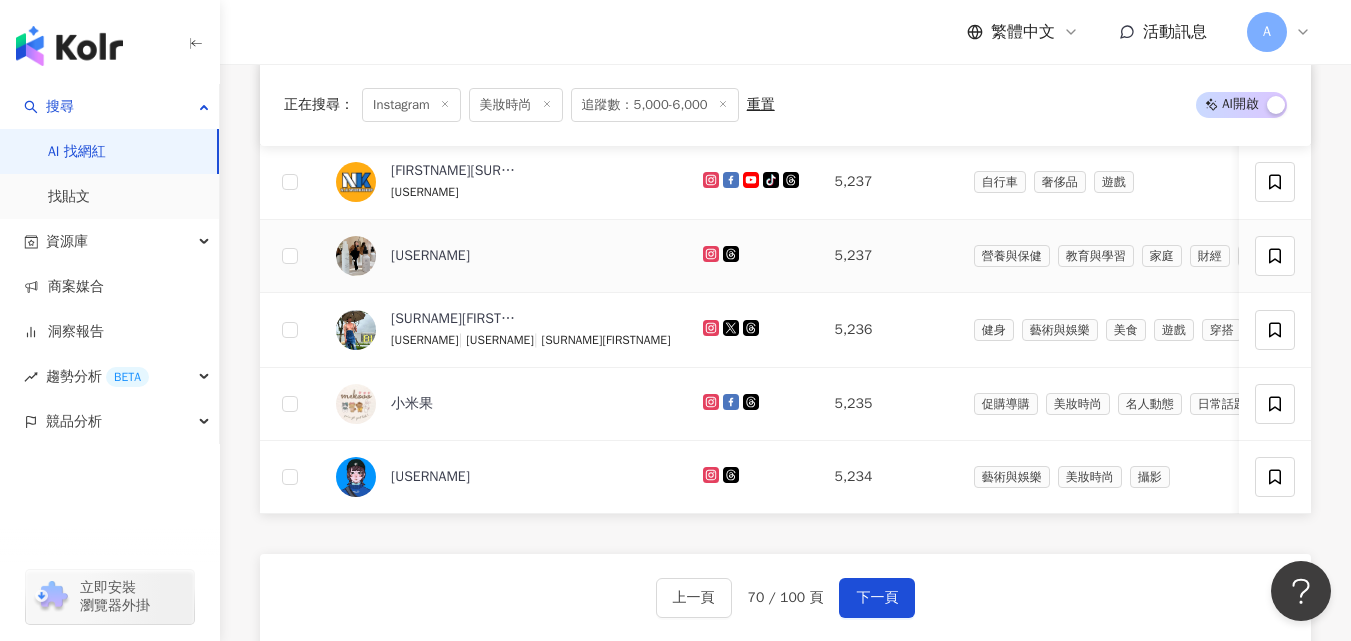scroll, scrollTop: 1241, scrollLeft: 0, axis: vertical 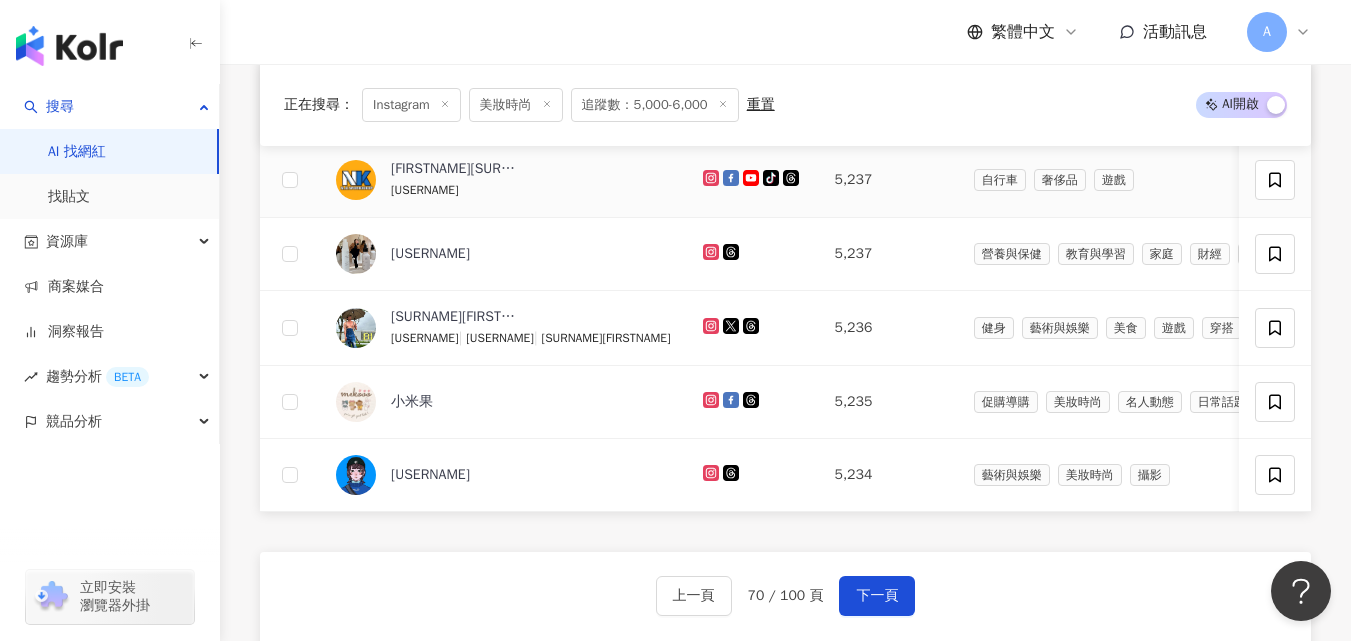 click 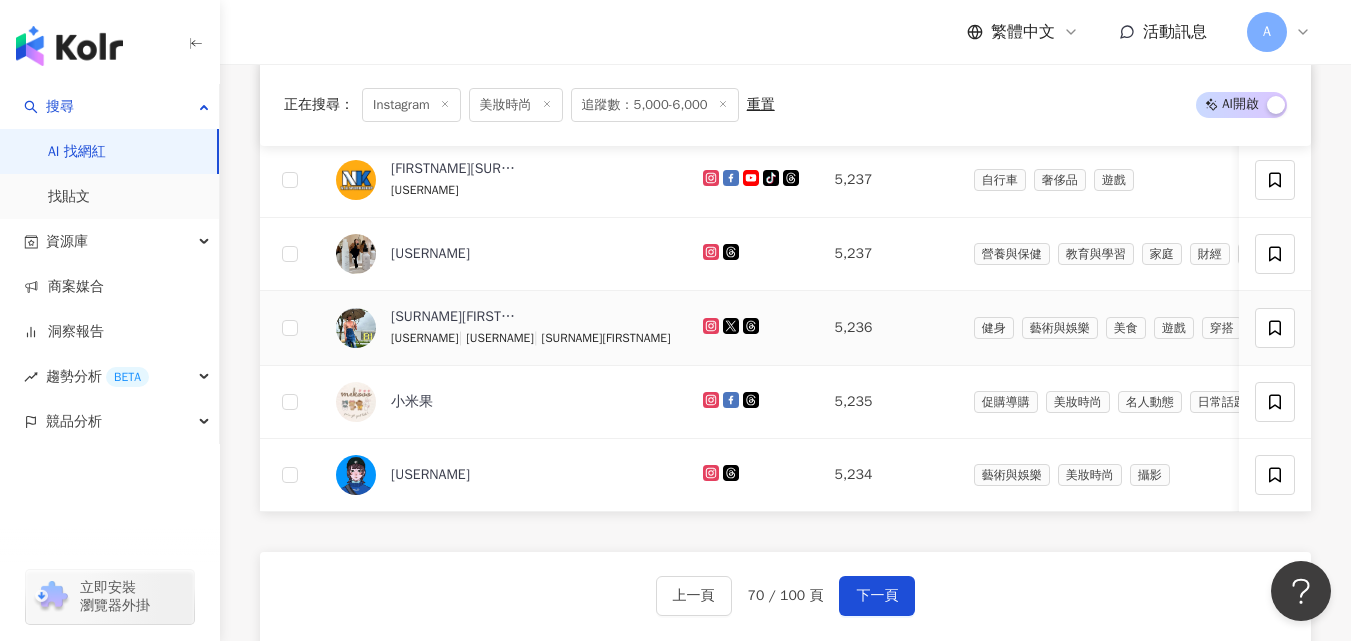 click 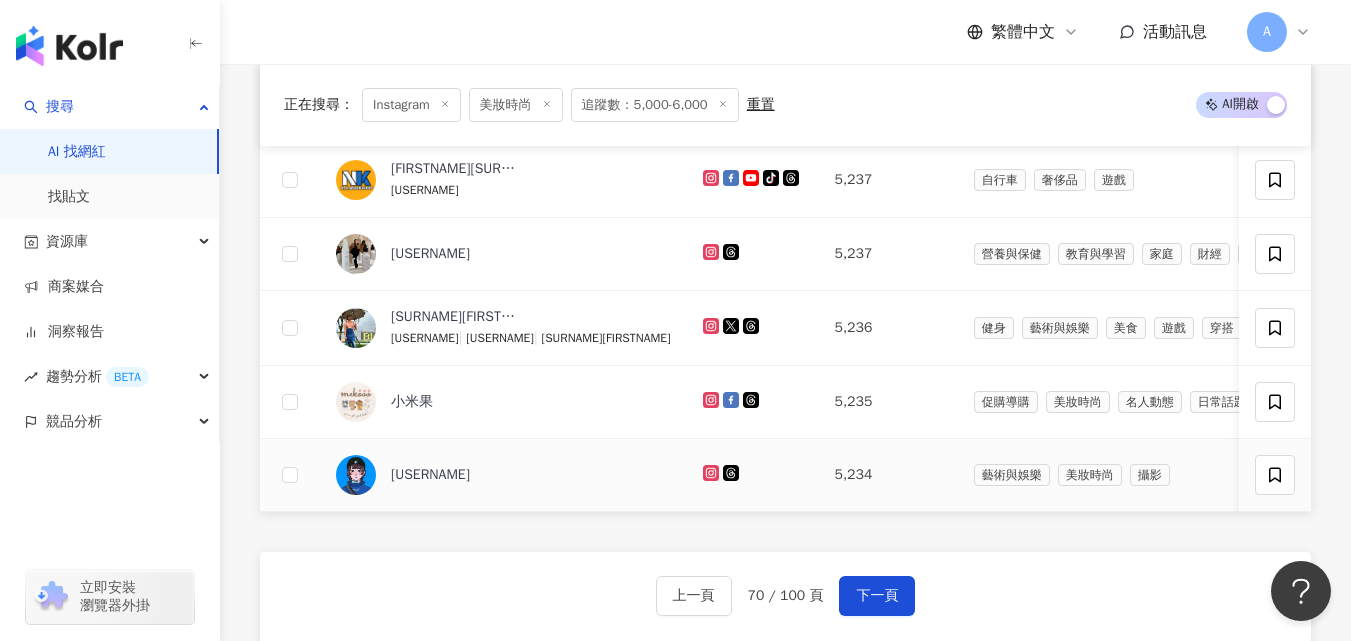 click 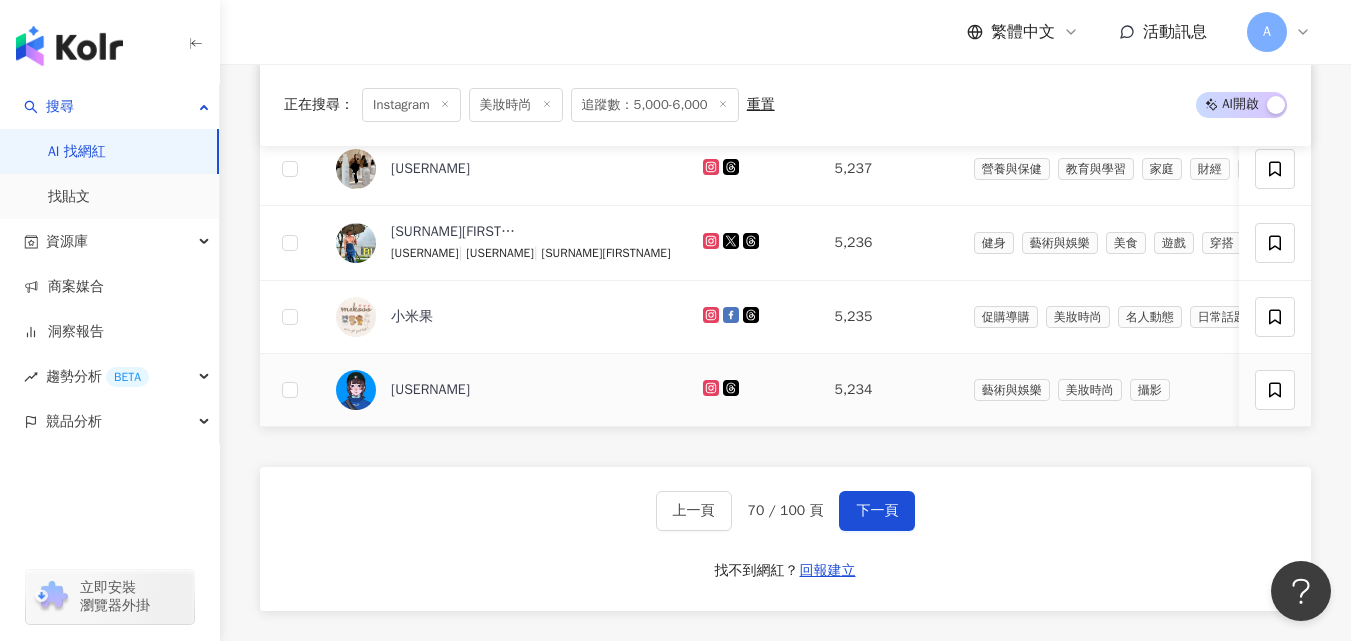 scroll, scrollTop: 1344, scrollLeft: 0, axis: vertical 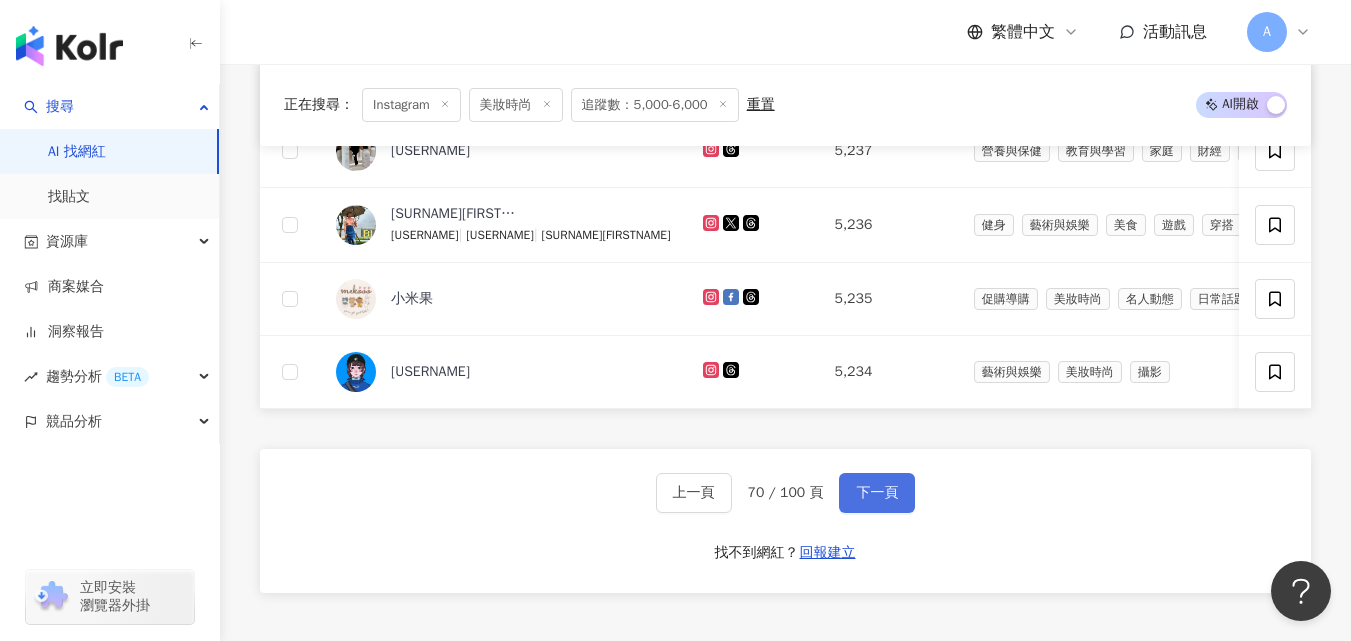 click on "下一頁" at bounding box center (877, 493) 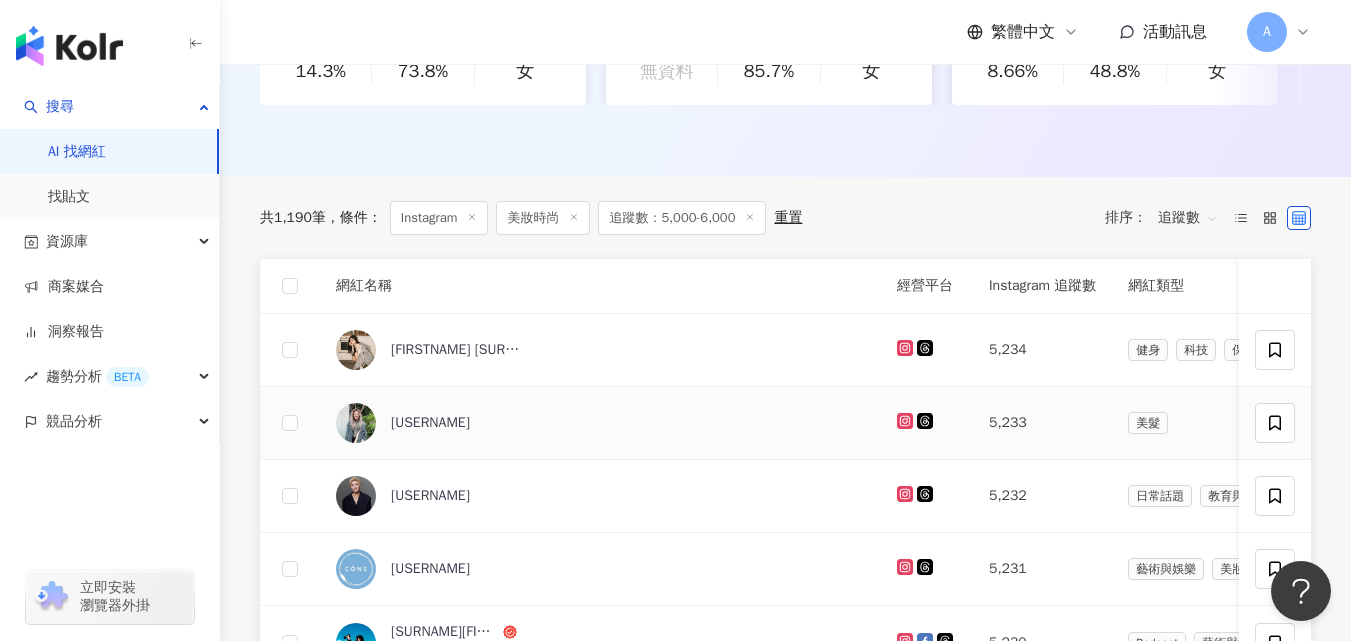 scroll, scrollTop: 662, scrollLeft: 0, axis: vertical 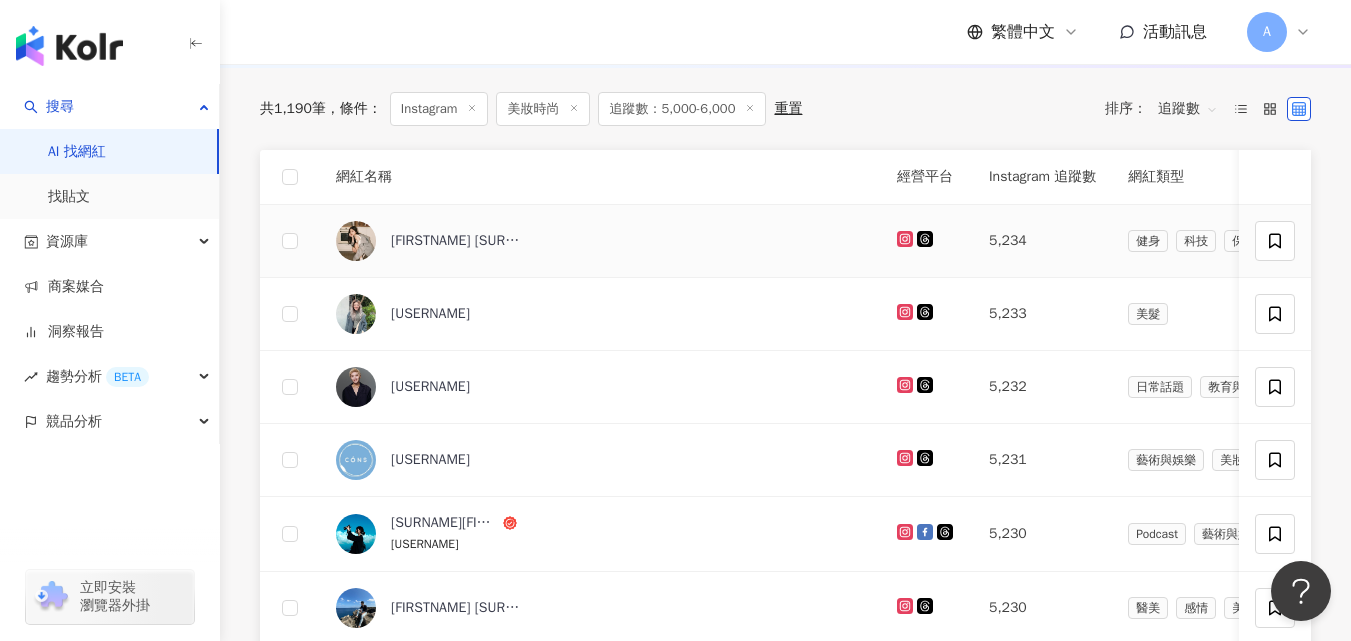 click 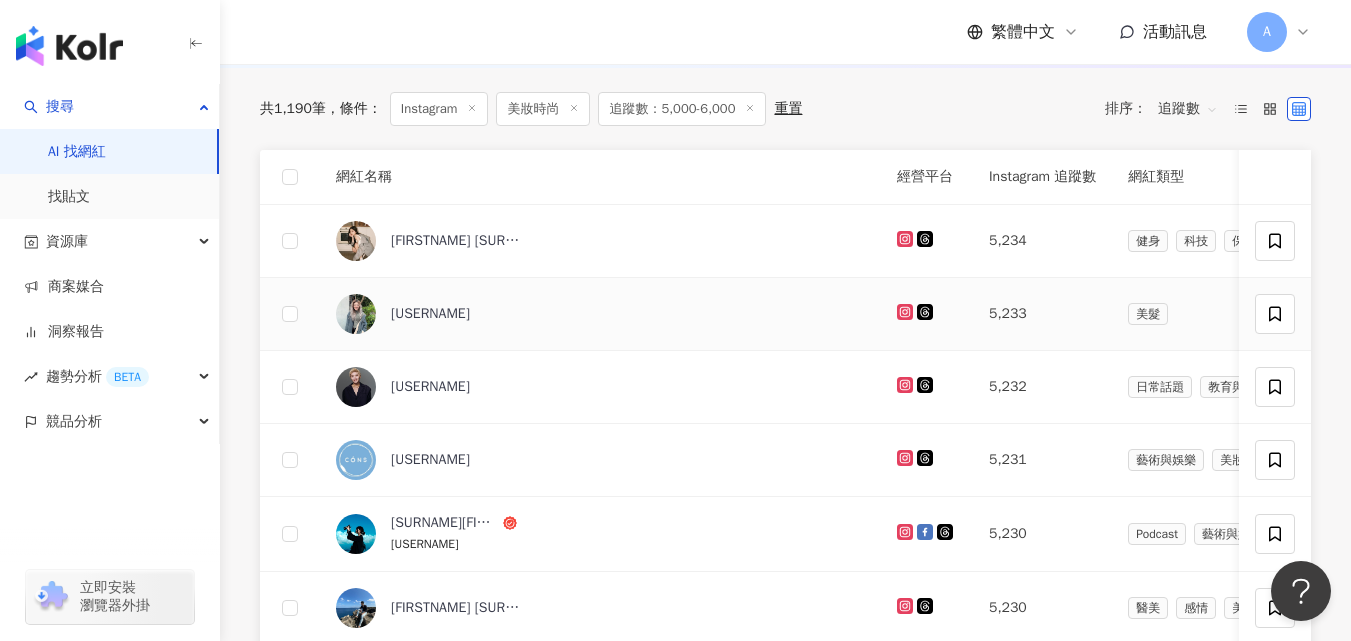 click 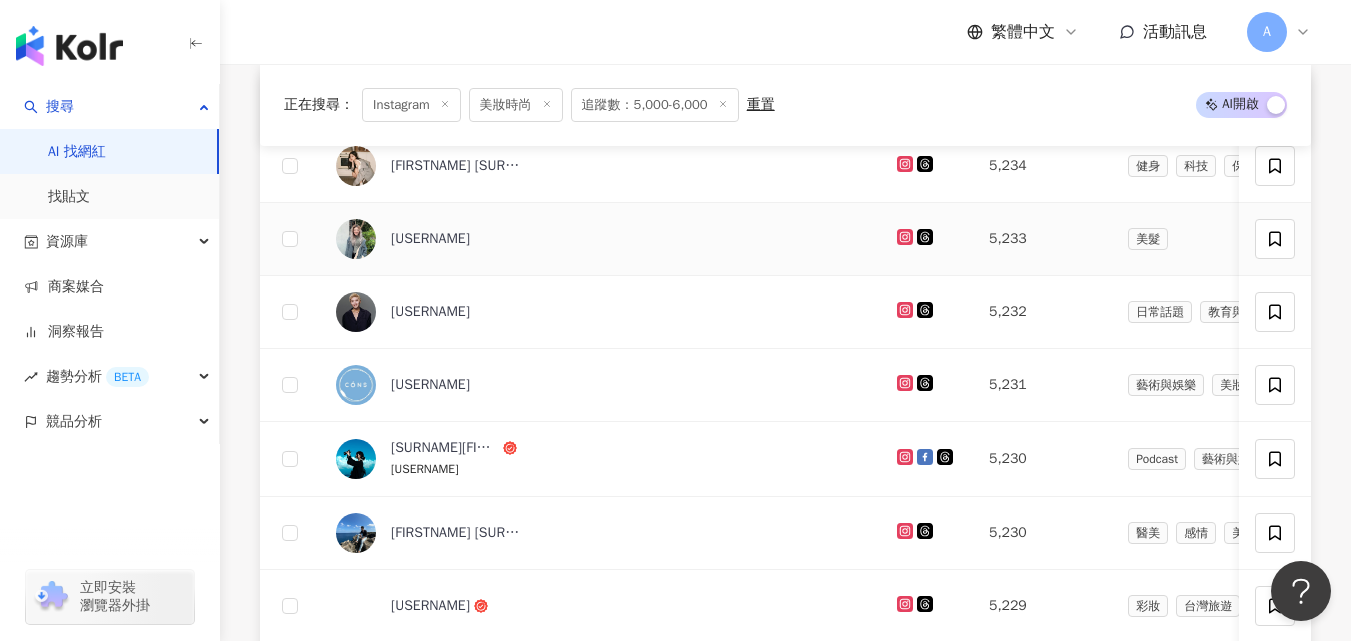 scroll, scrollTop: 842, scrollLeft: 0, axis: vertical 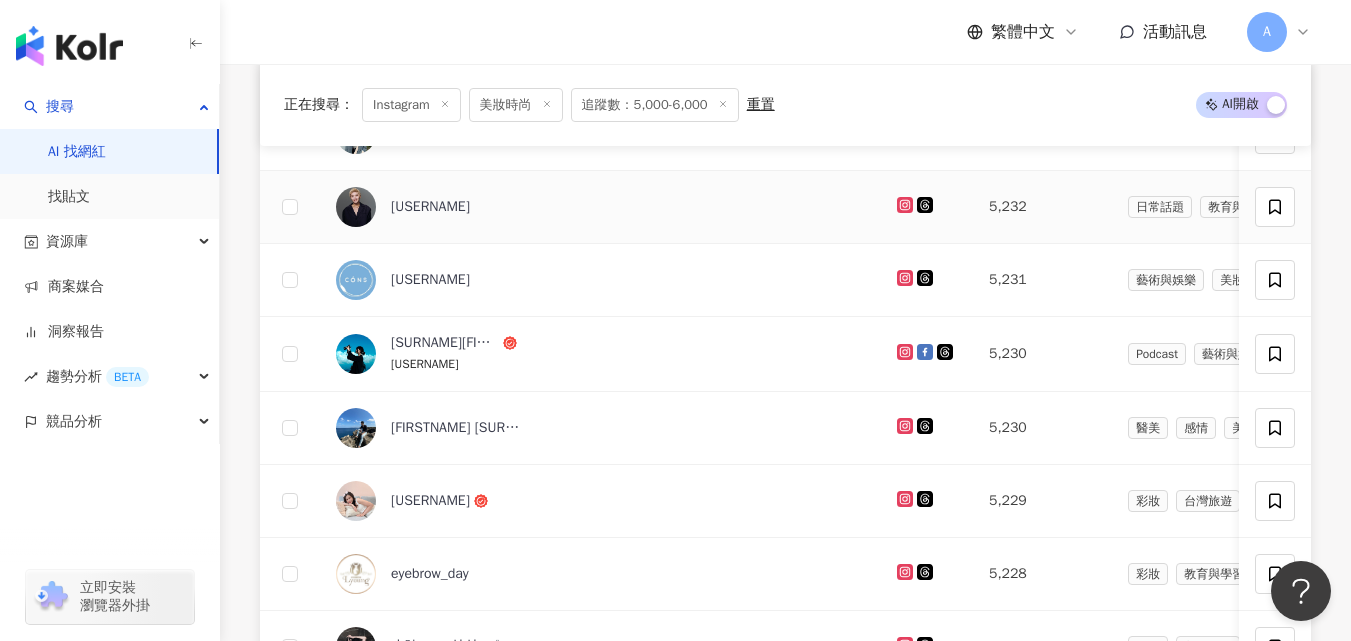 click 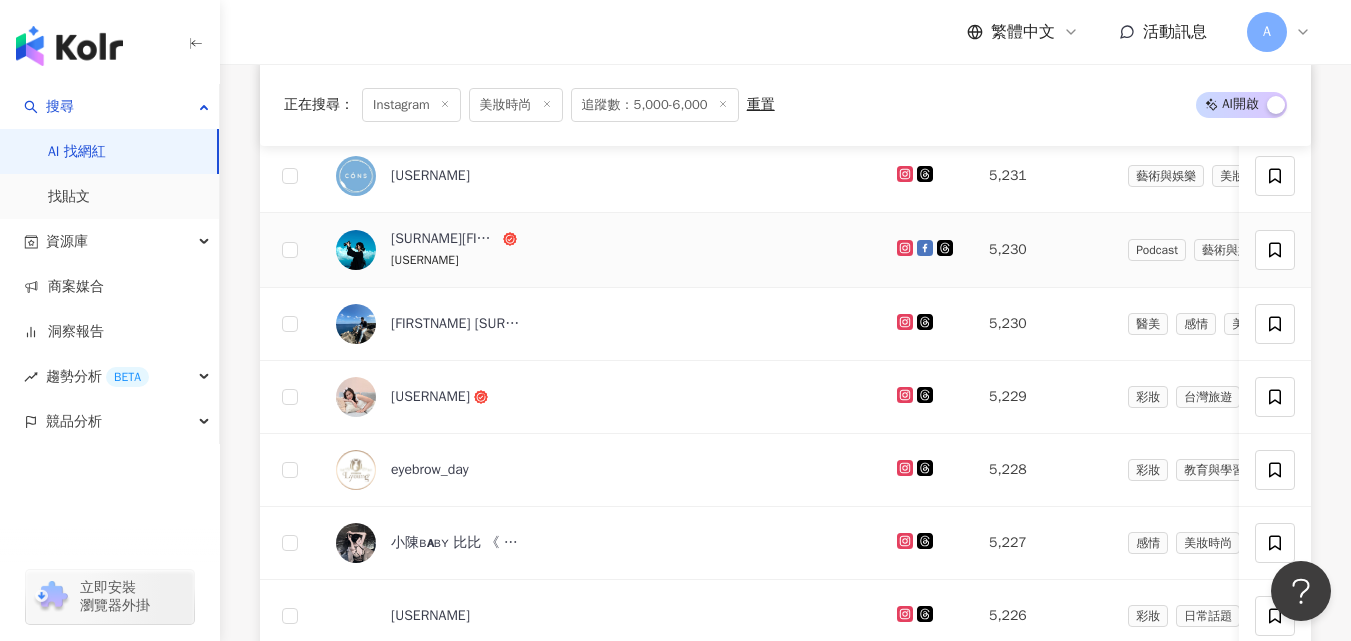 scroll, scrollTop: 953, scrollLeft: 0, axis: vertical 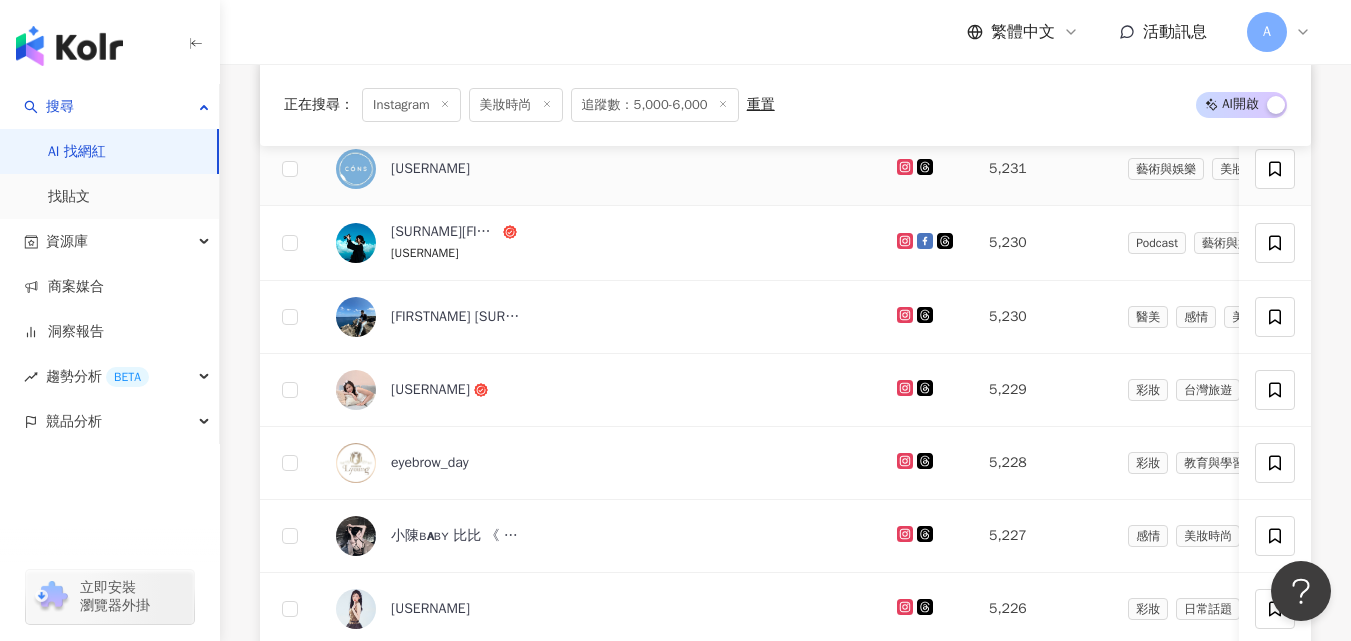 click 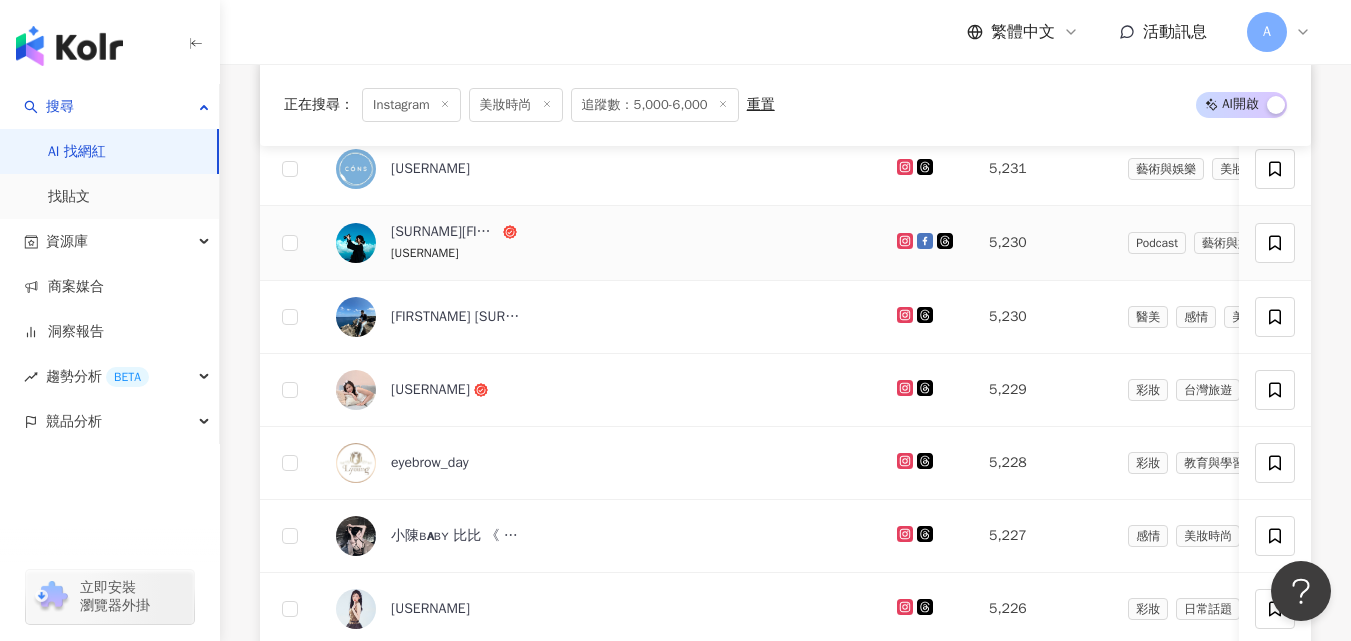 click 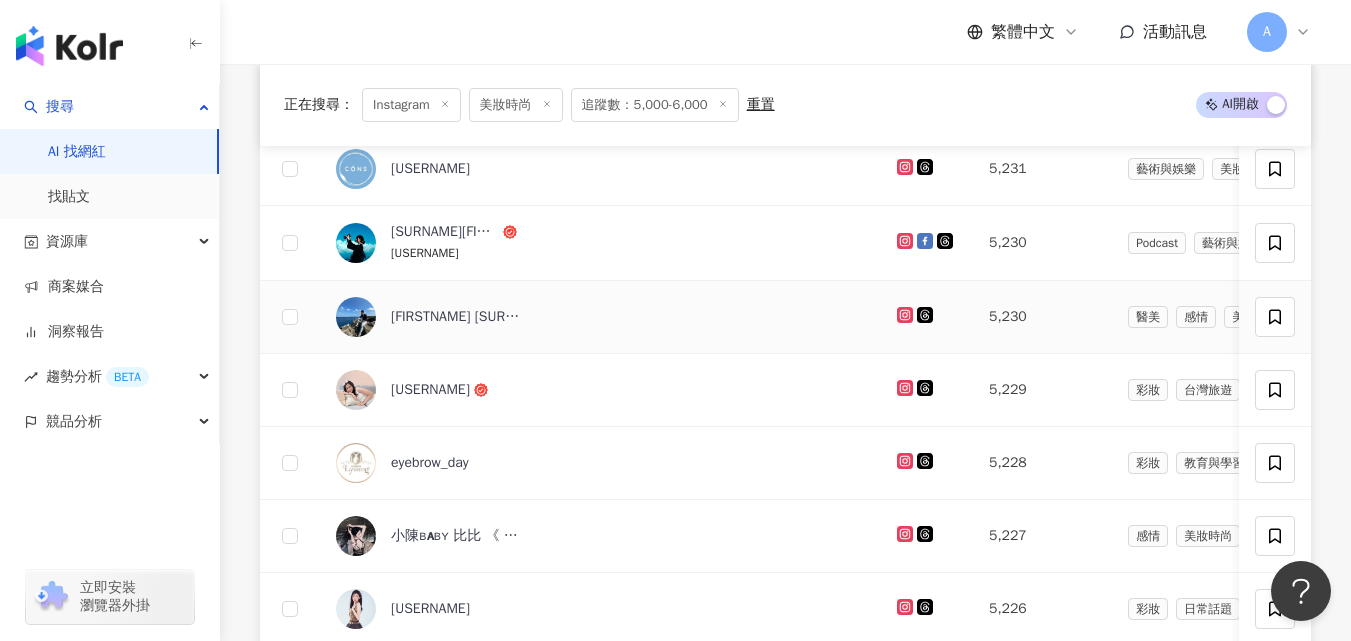 click 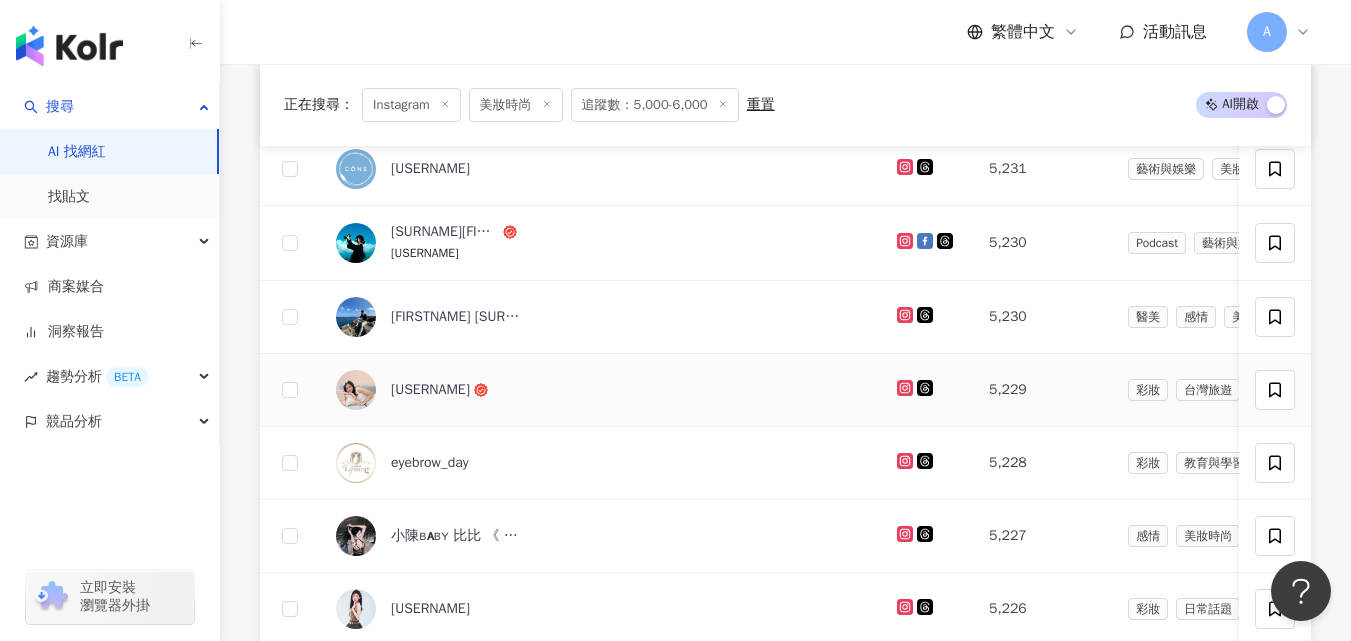 click 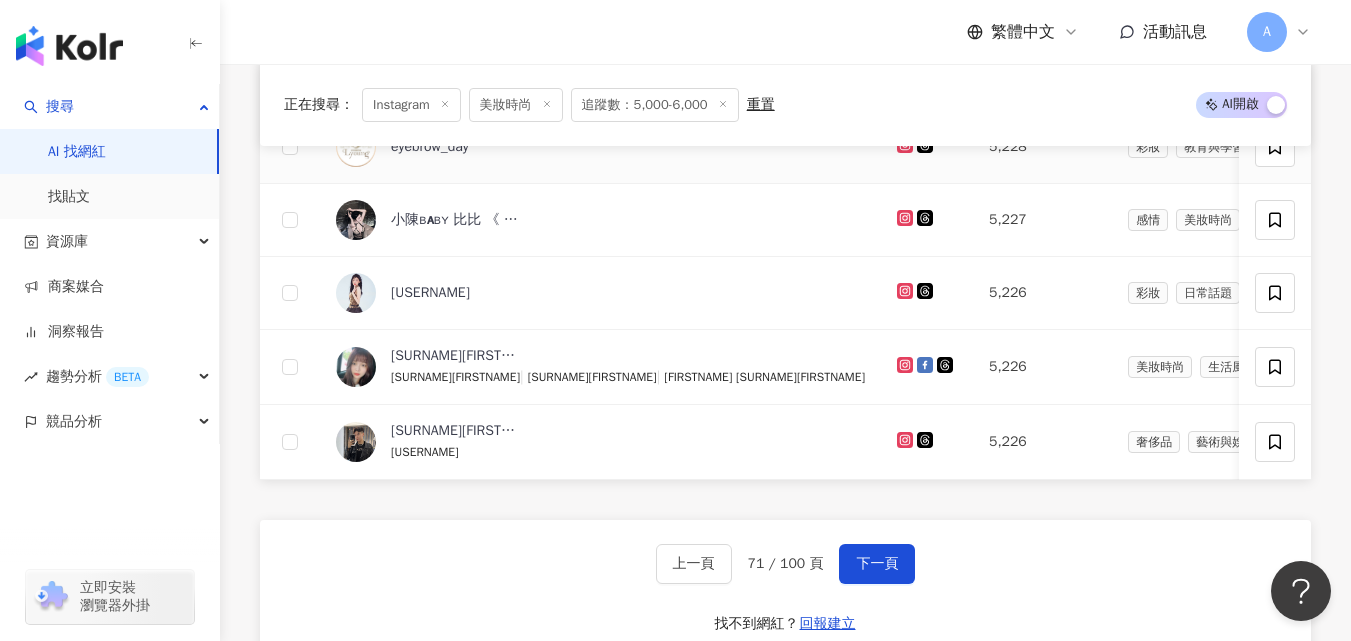 scroll, scrollTop: 1279, scrollLeft: 0, axis: vertical 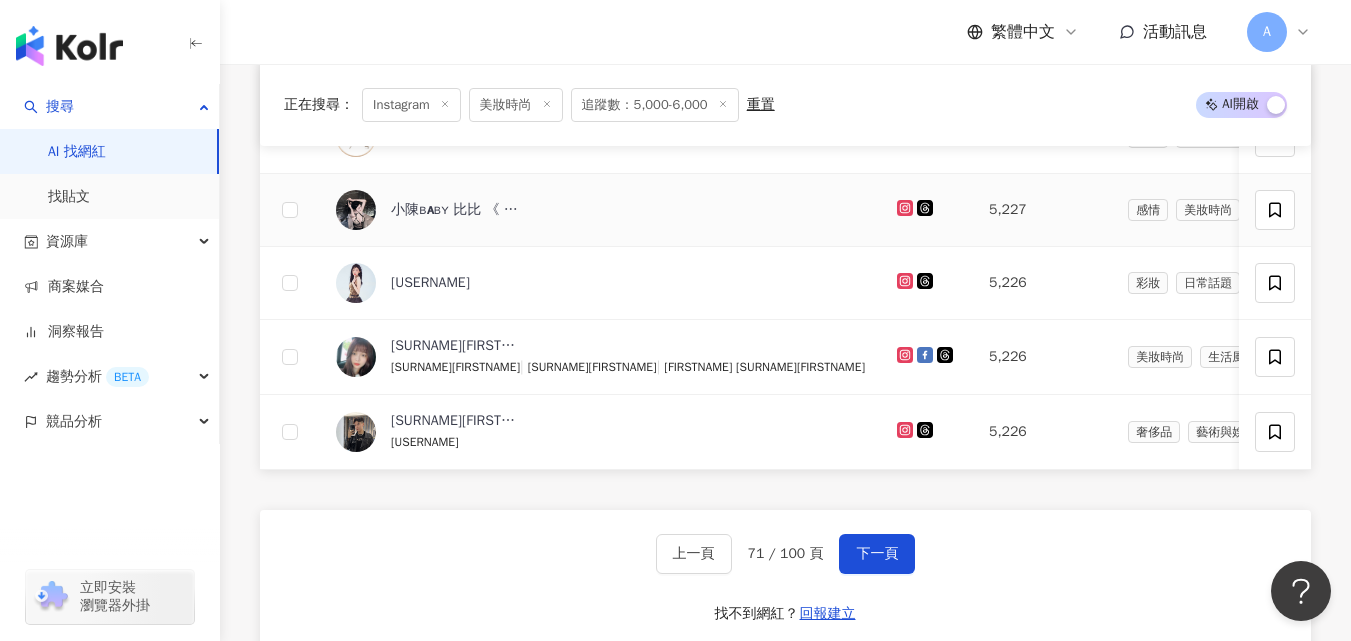 click 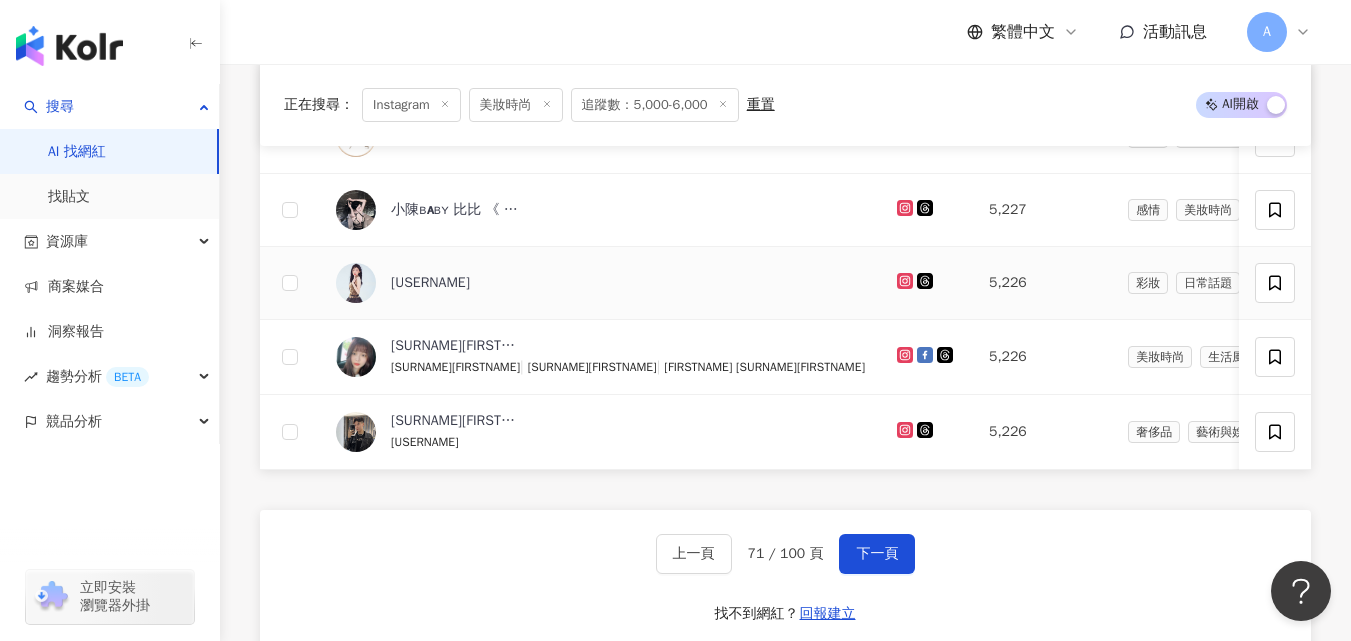 click 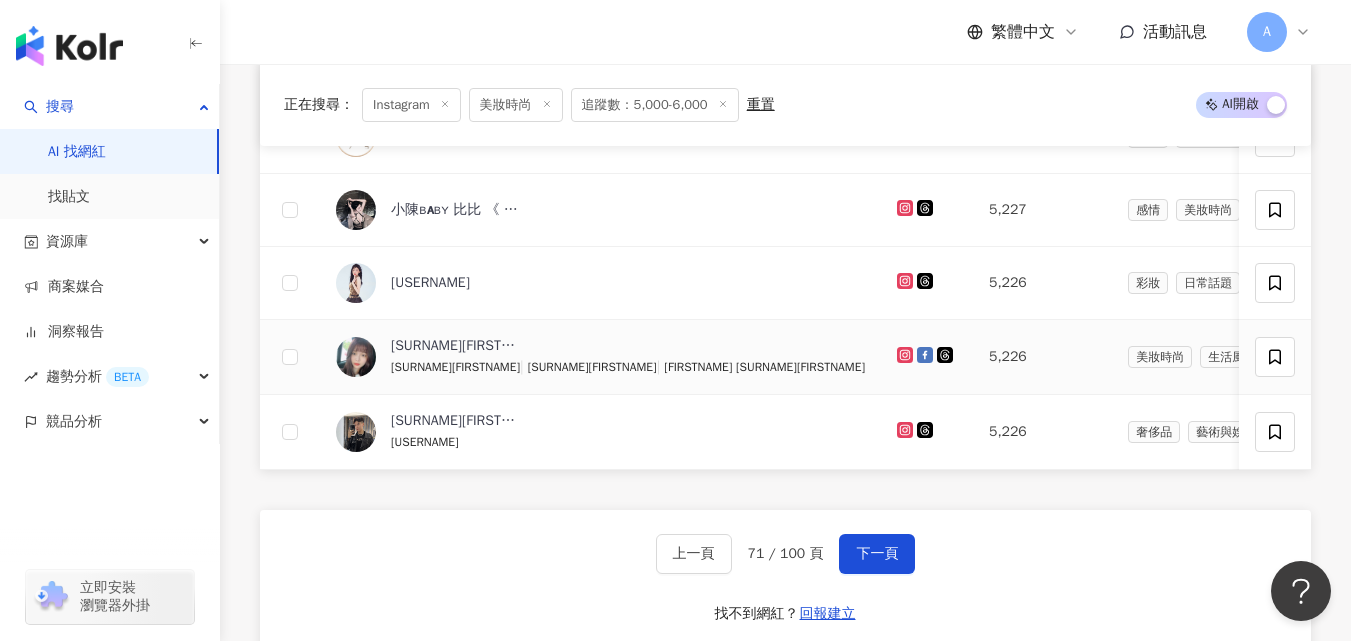 click 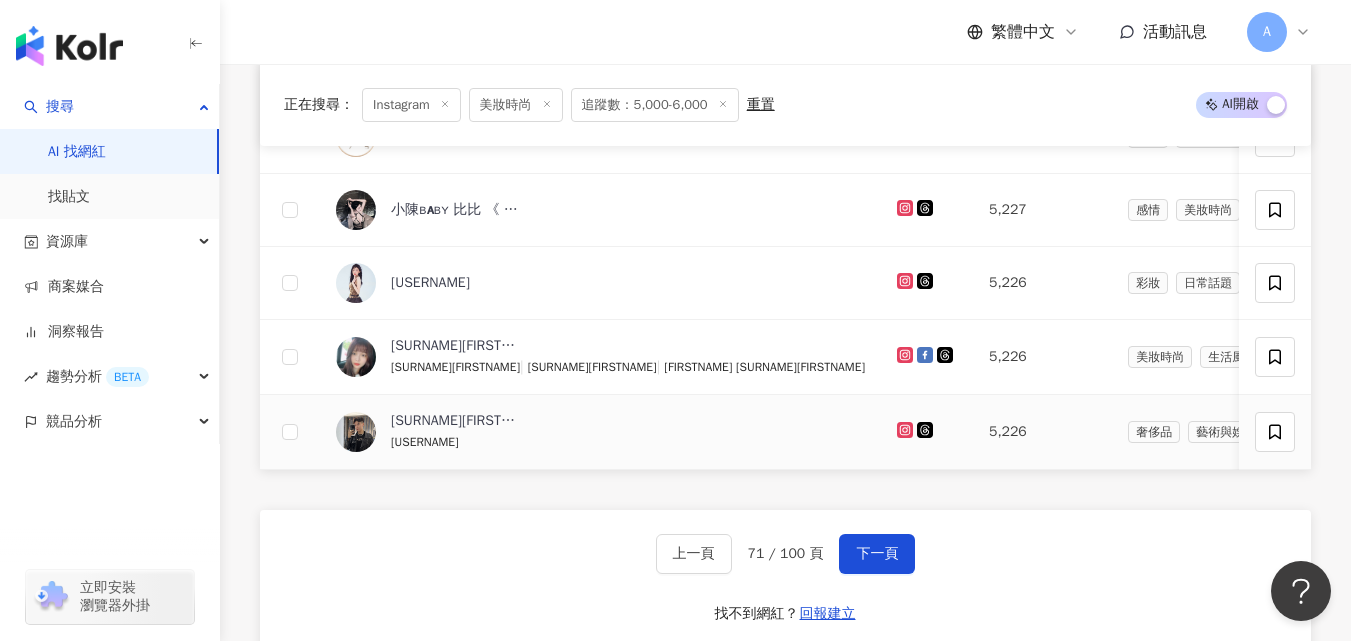 click 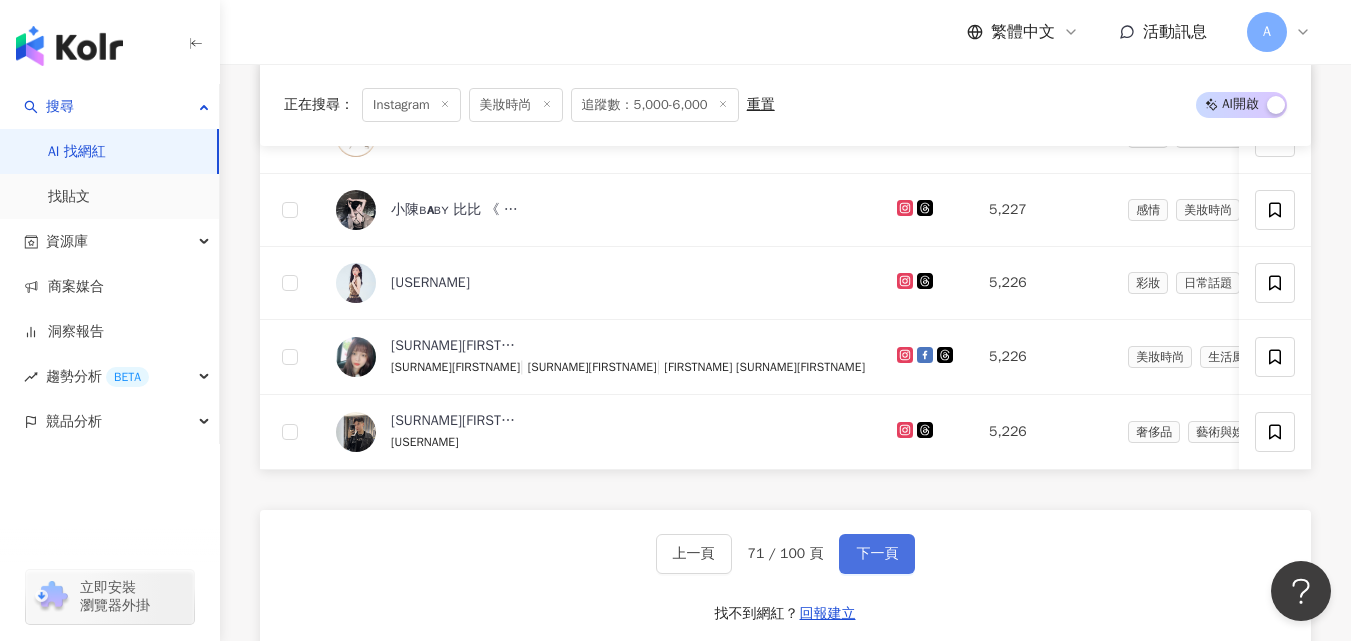 click on "下一頁" at bounding box center (877, 554) 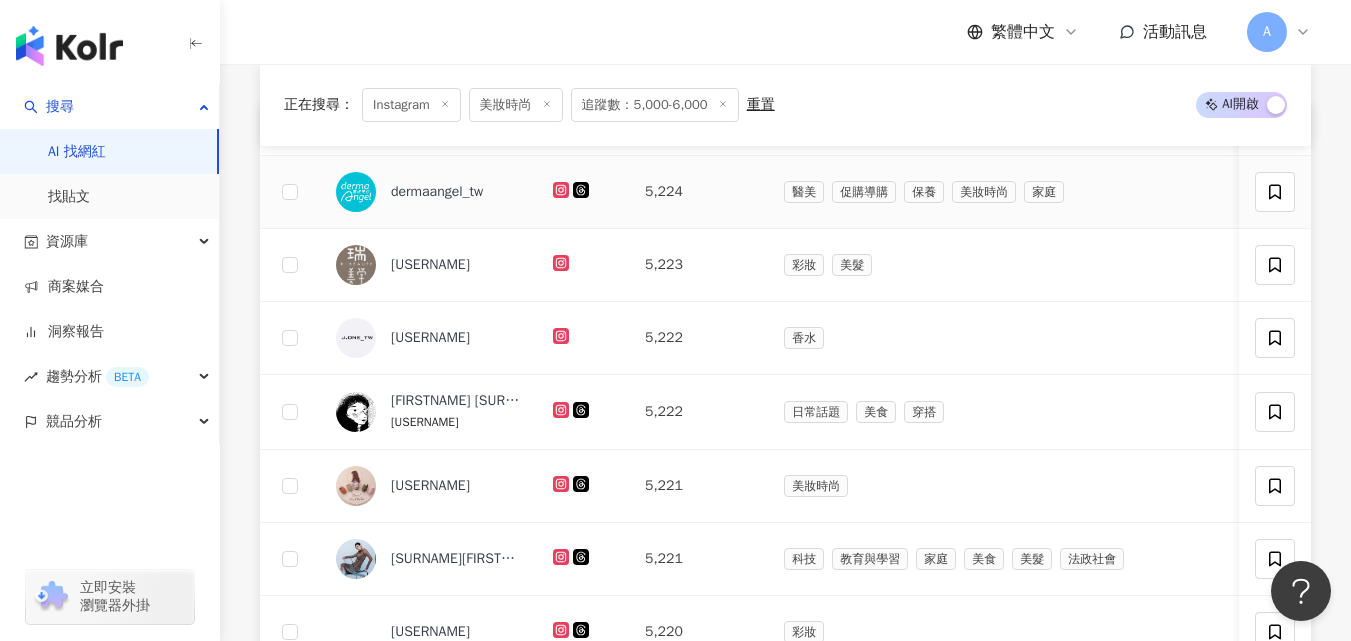 scroll, scrollTop: 720, scrollLeft: 0, axis: vertical 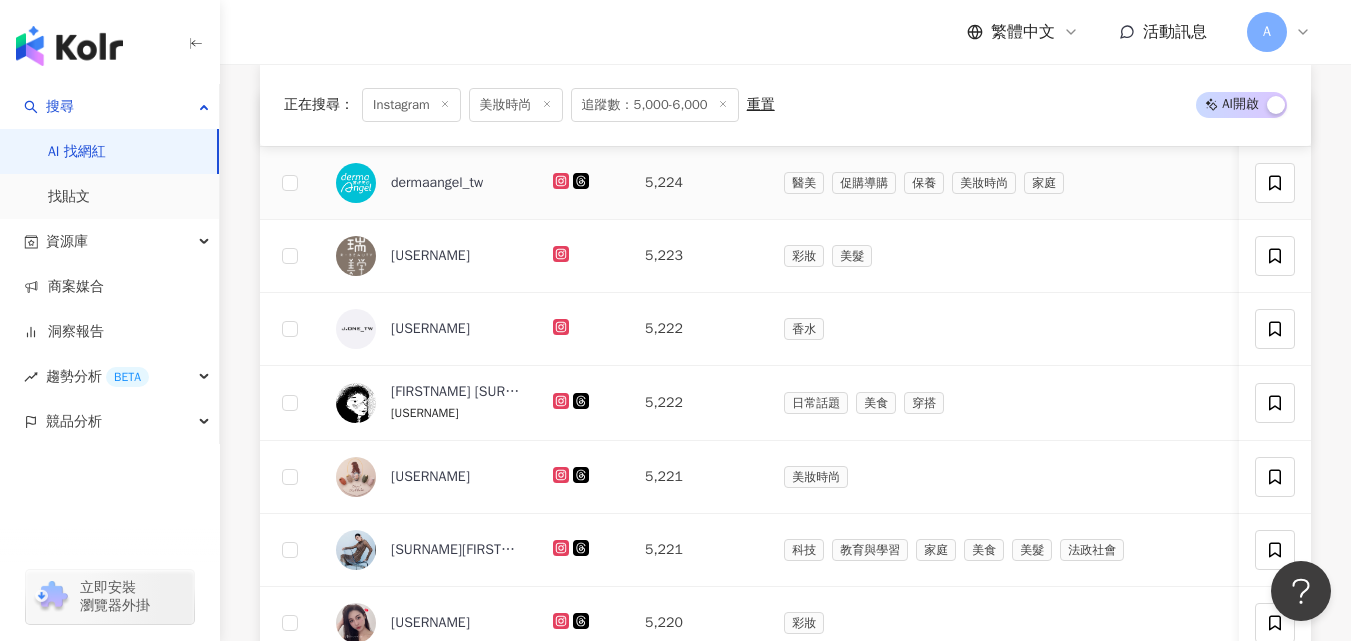 click 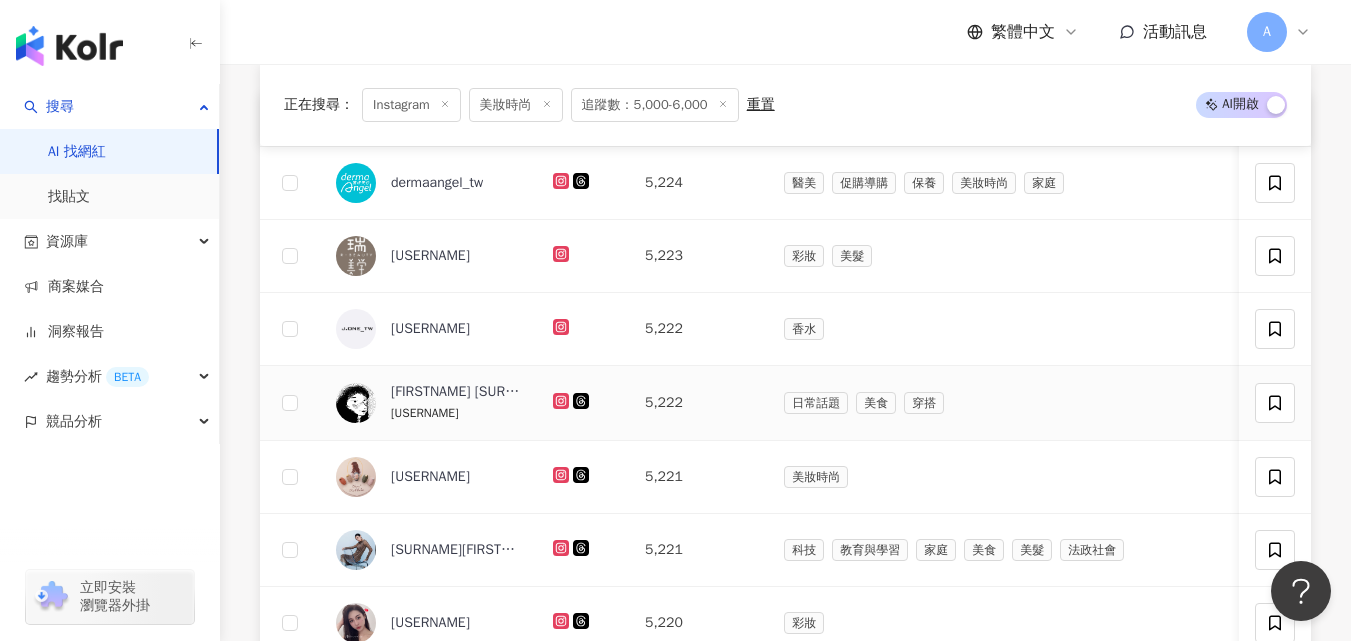 click 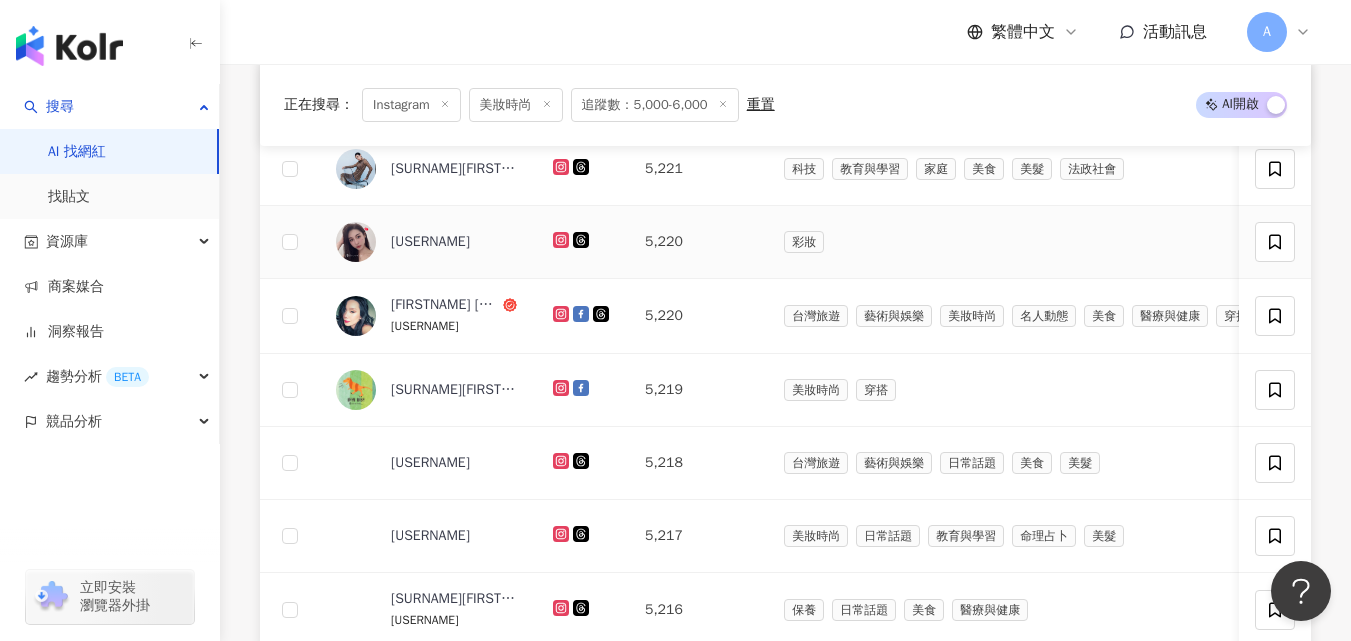 scroll, scrollTop: 1056, scrollLeft: 0, axis: vertical 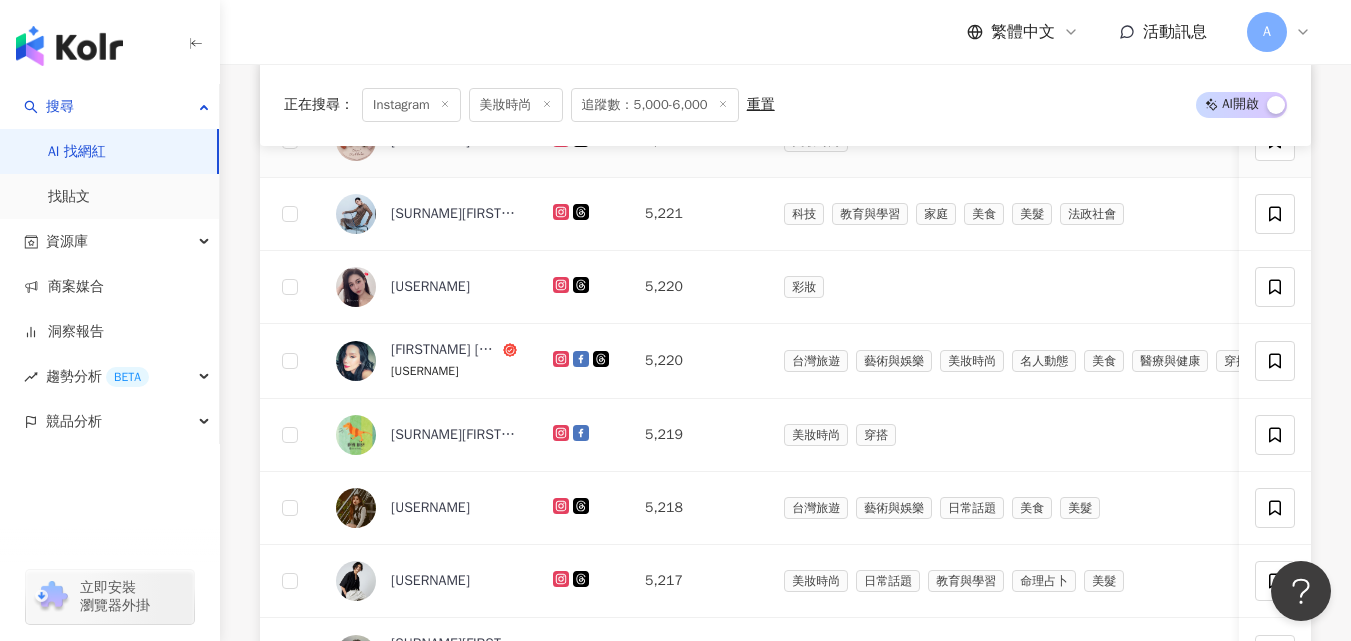click 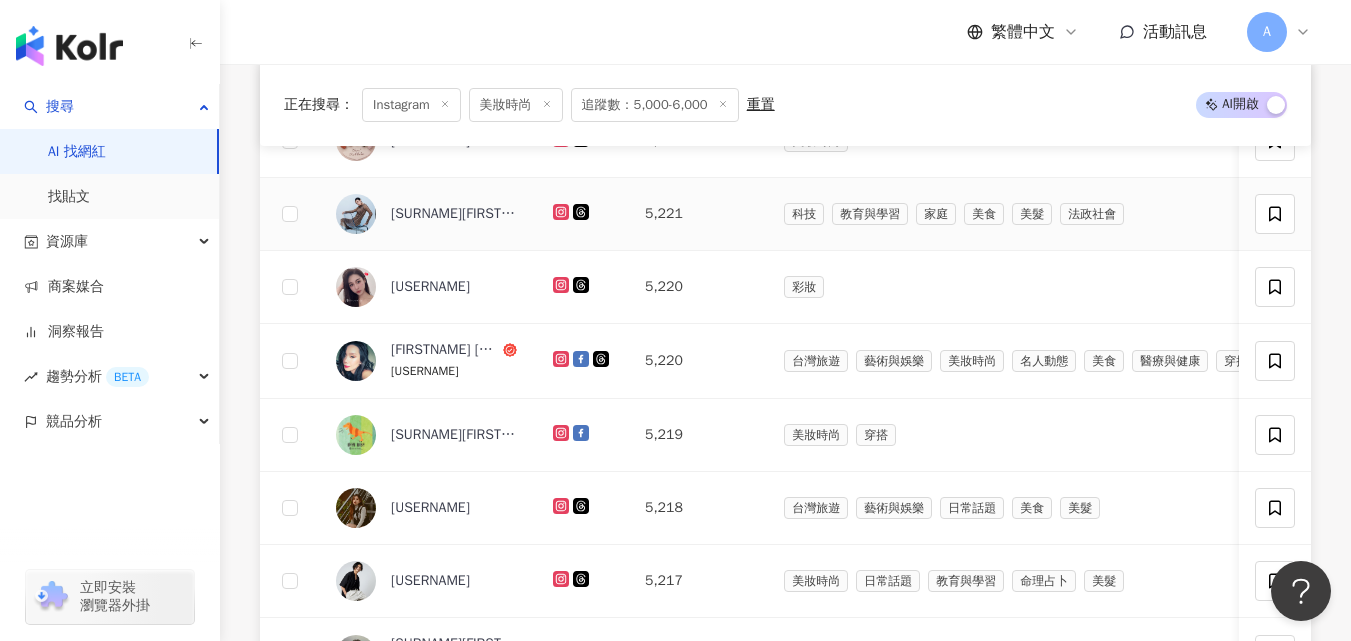 click 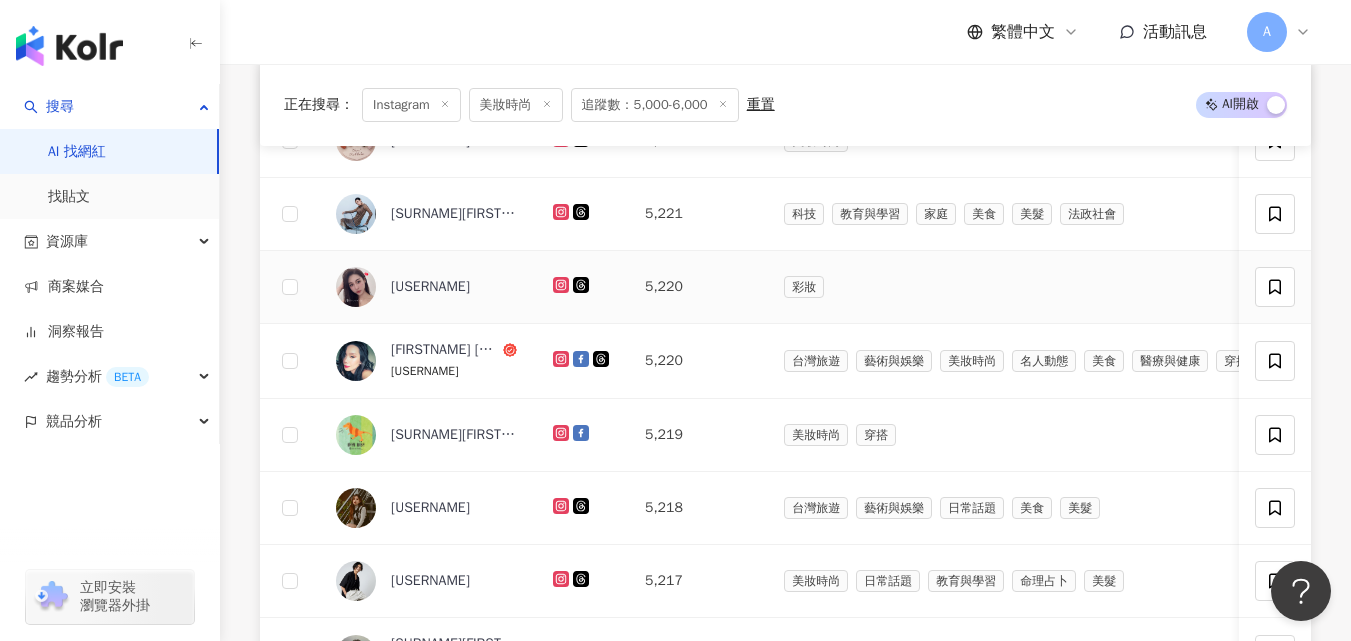 click 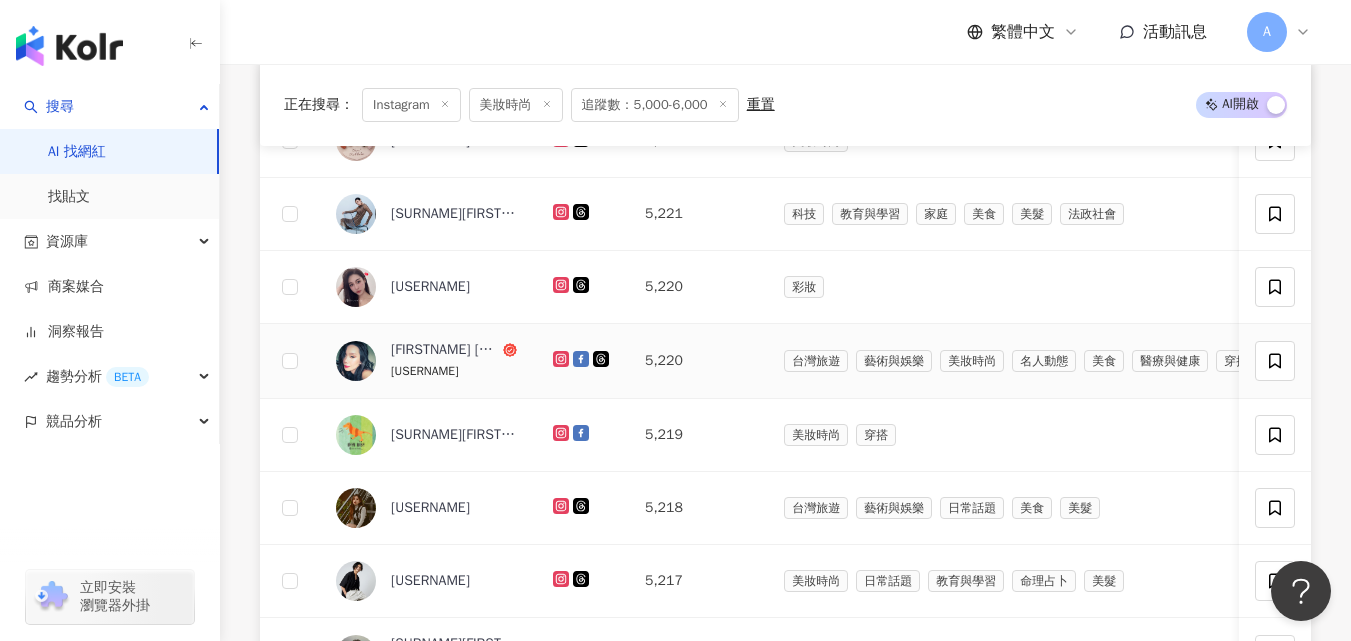 click 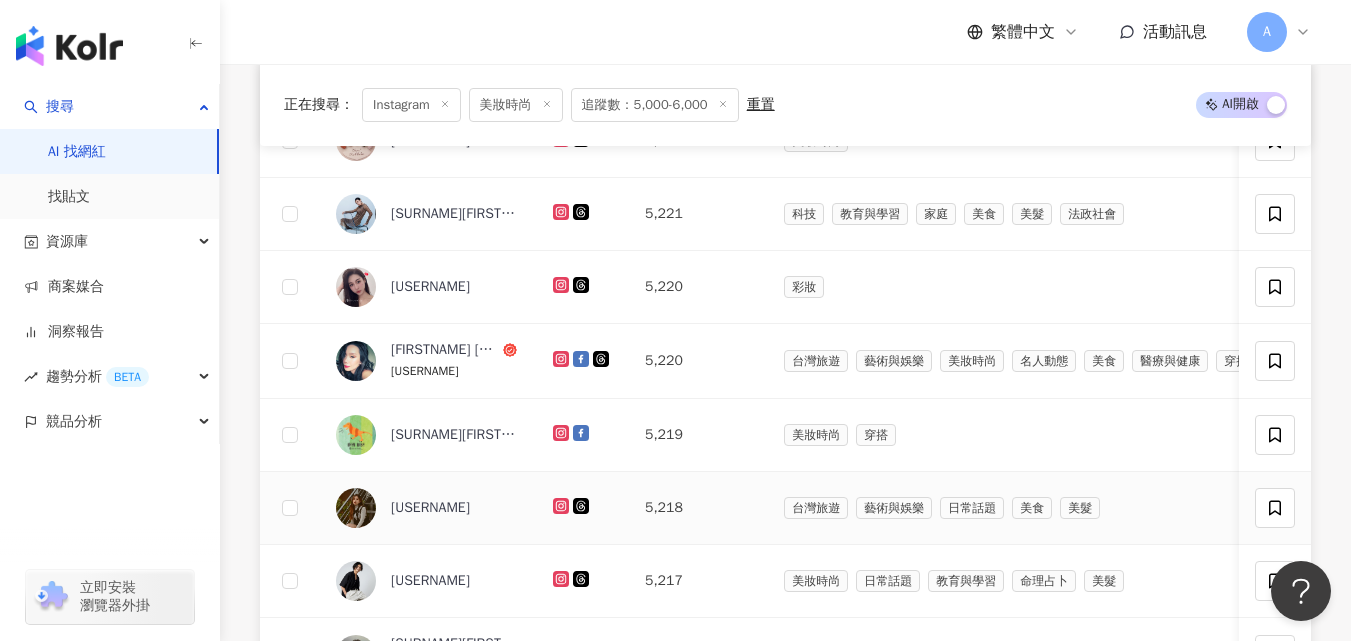 click 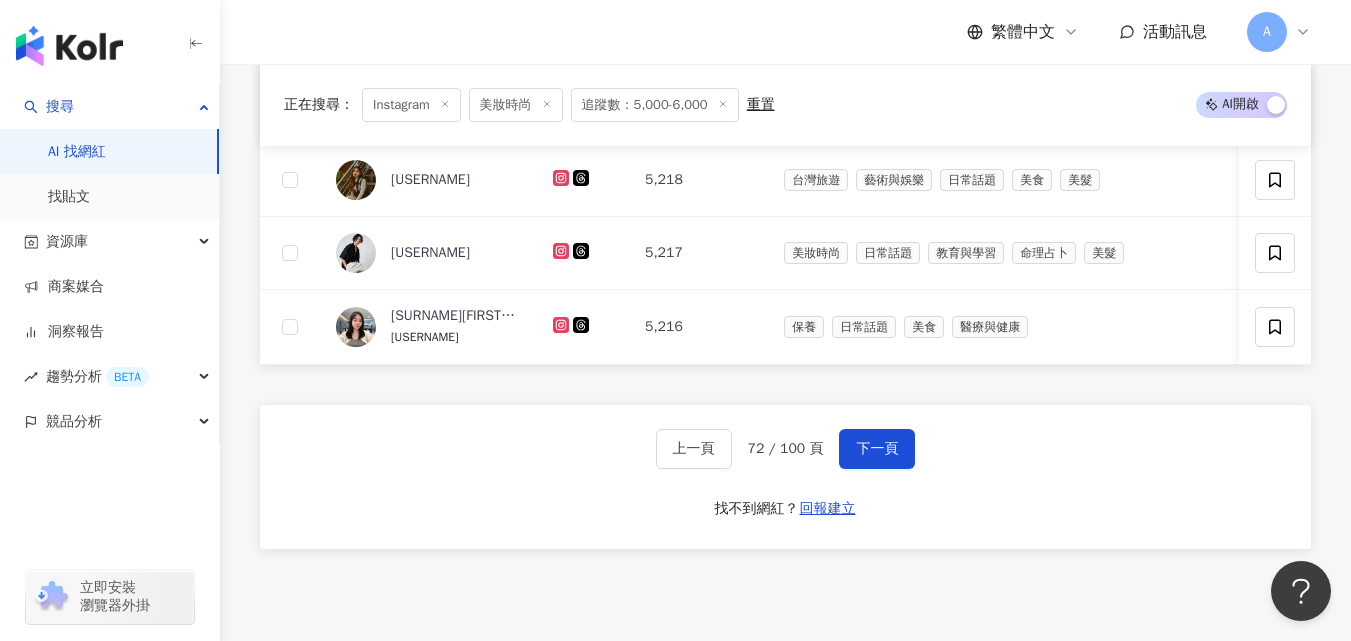 scroll, scrollTop: 1385, scrollLeft: 0, axis: vertical 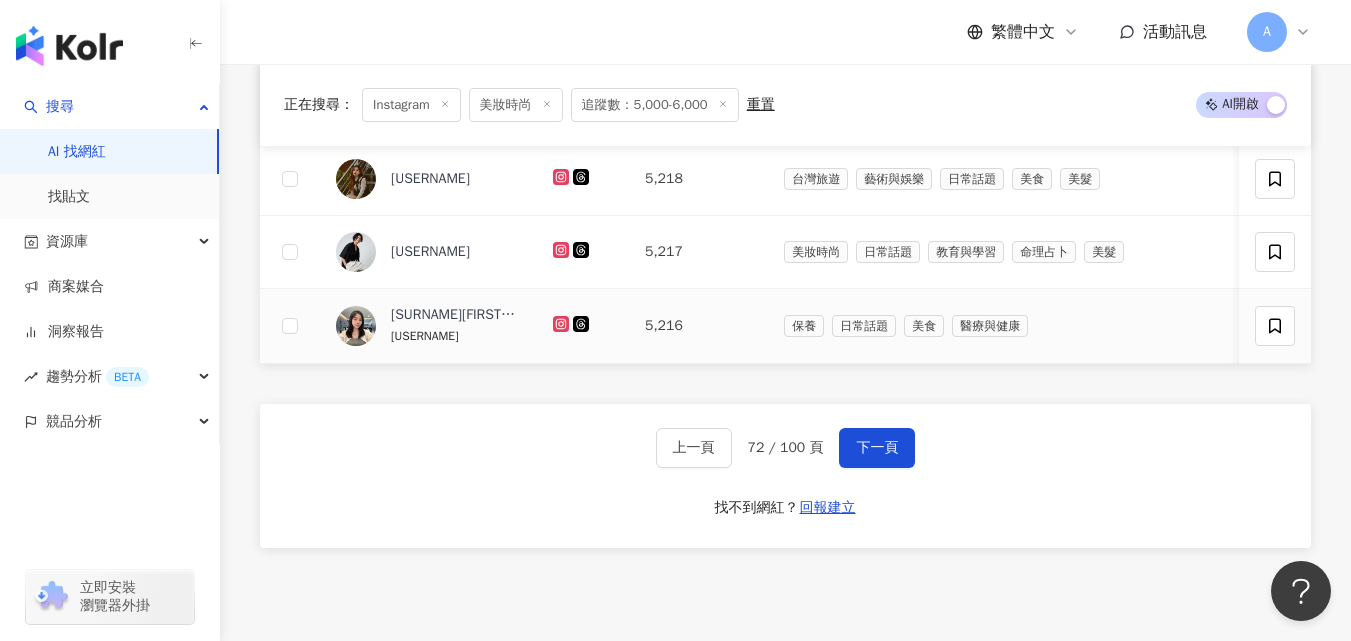 click 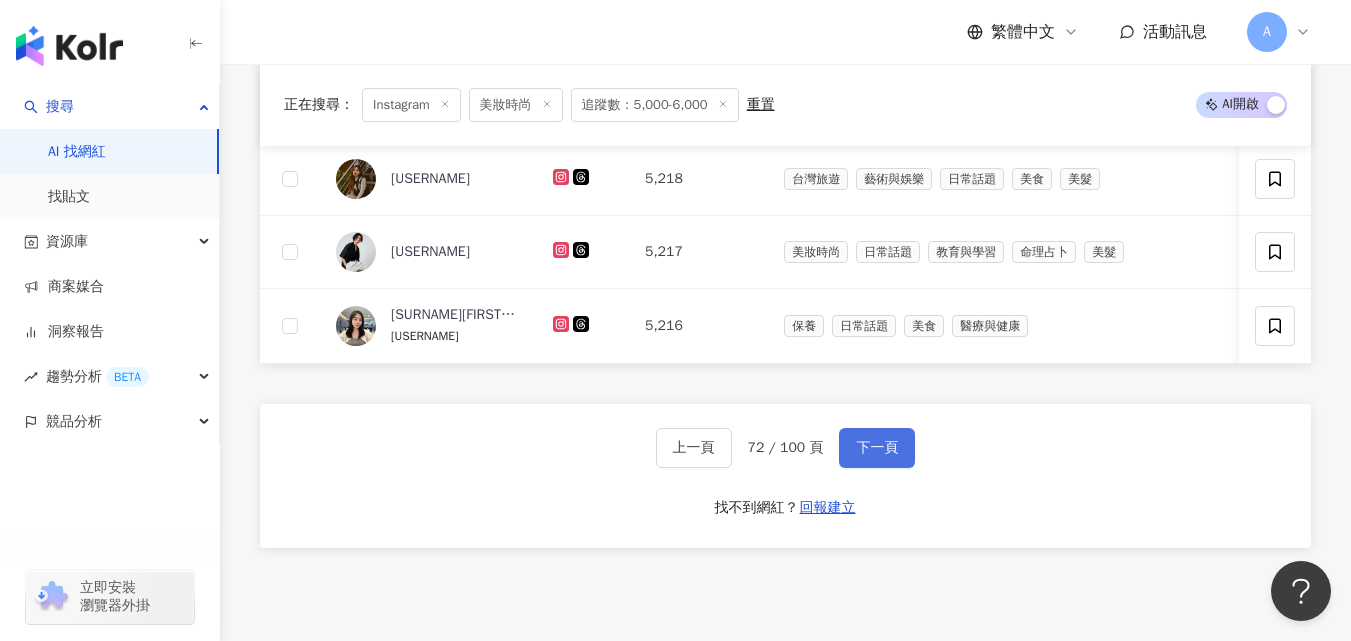 click on "下一頁" at bounding box center (877, 448) 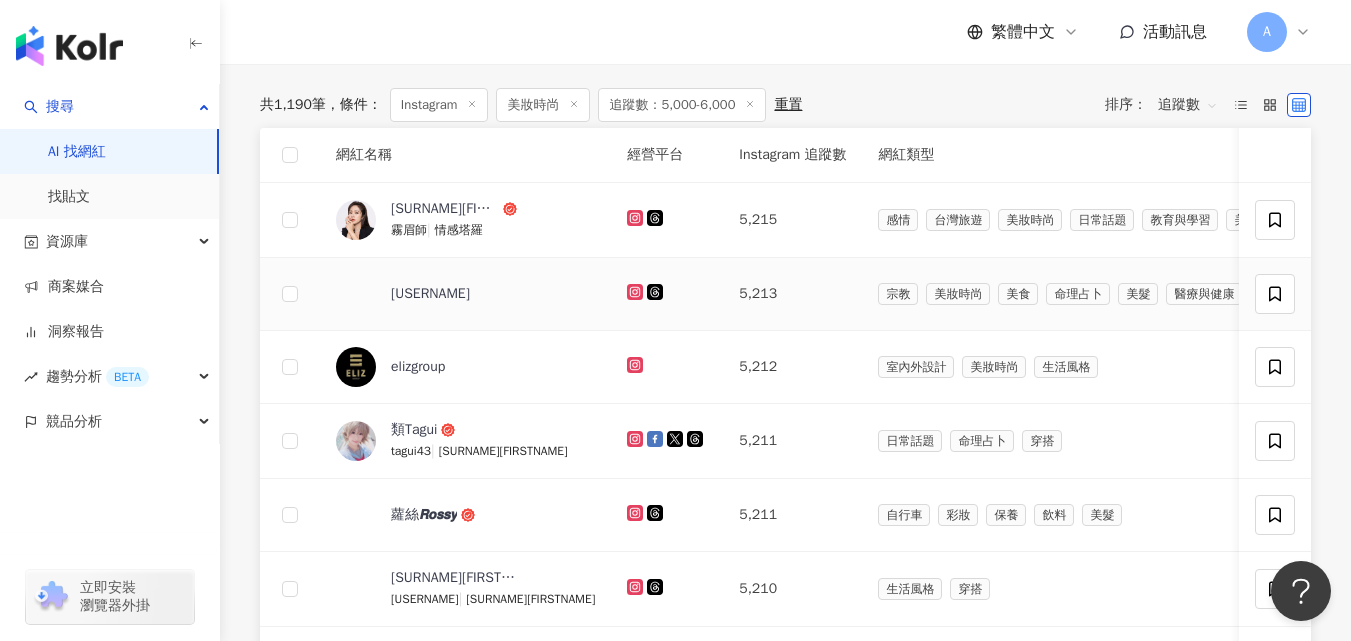 scroll, scrollTop: 701, scrollLeft: 0, axis: vertical 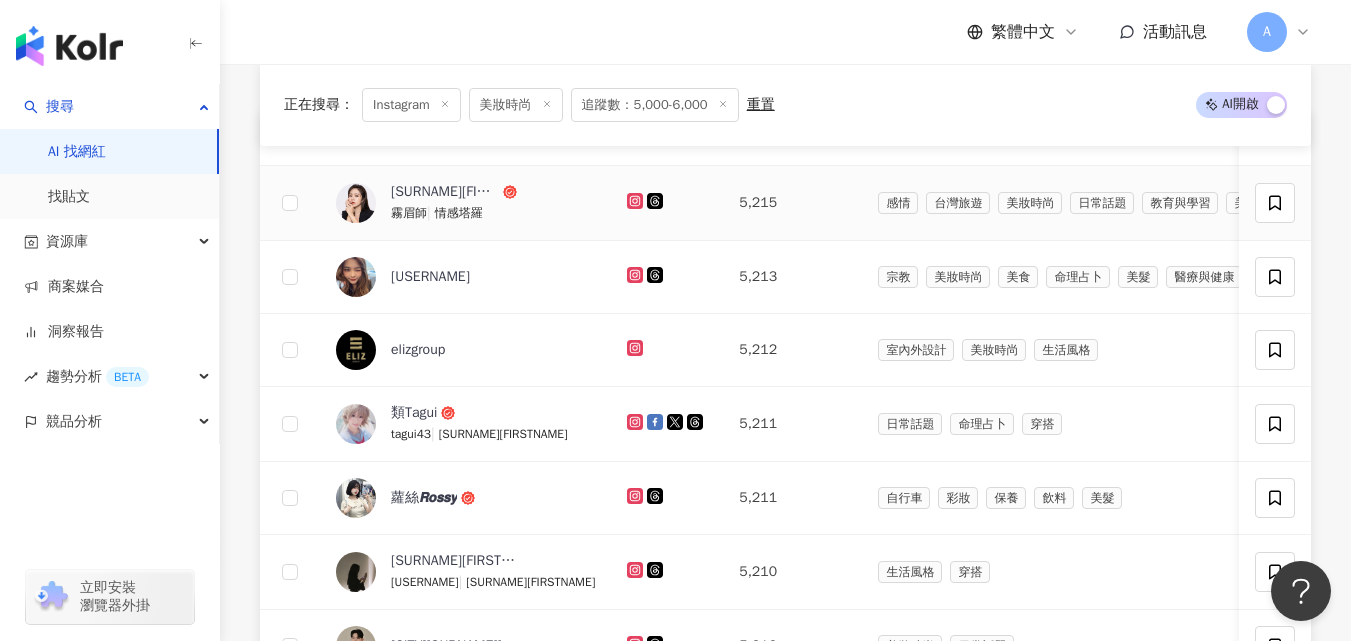 click 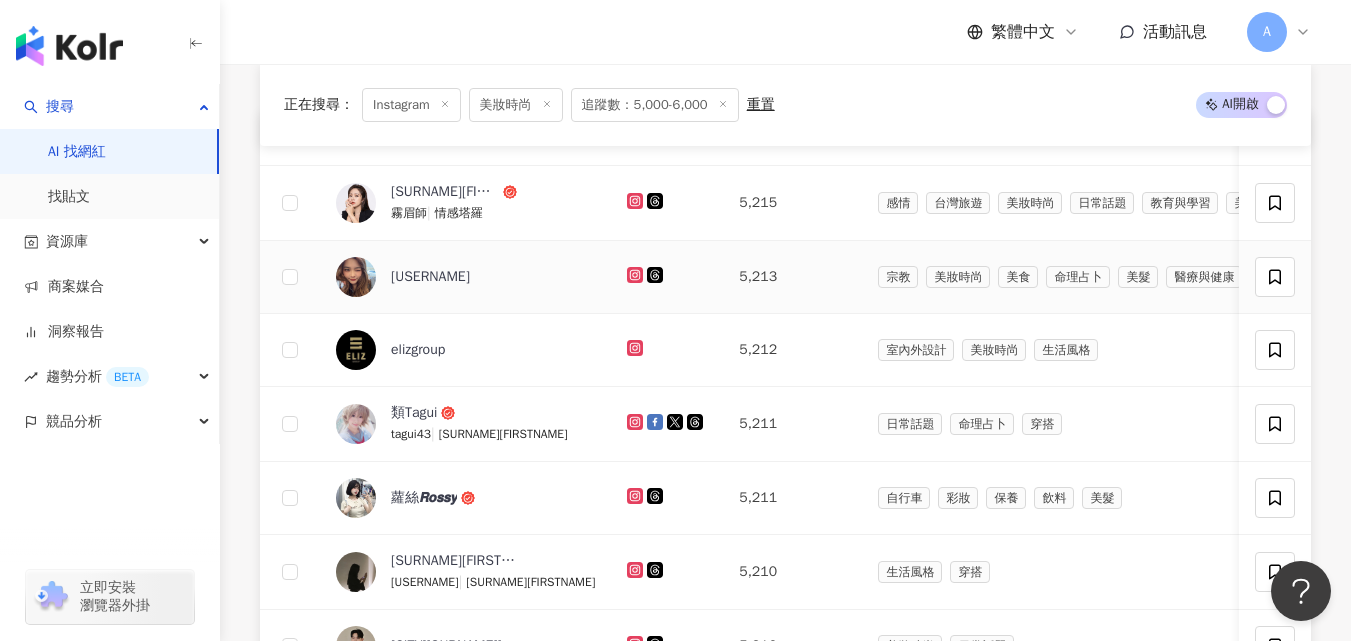 click 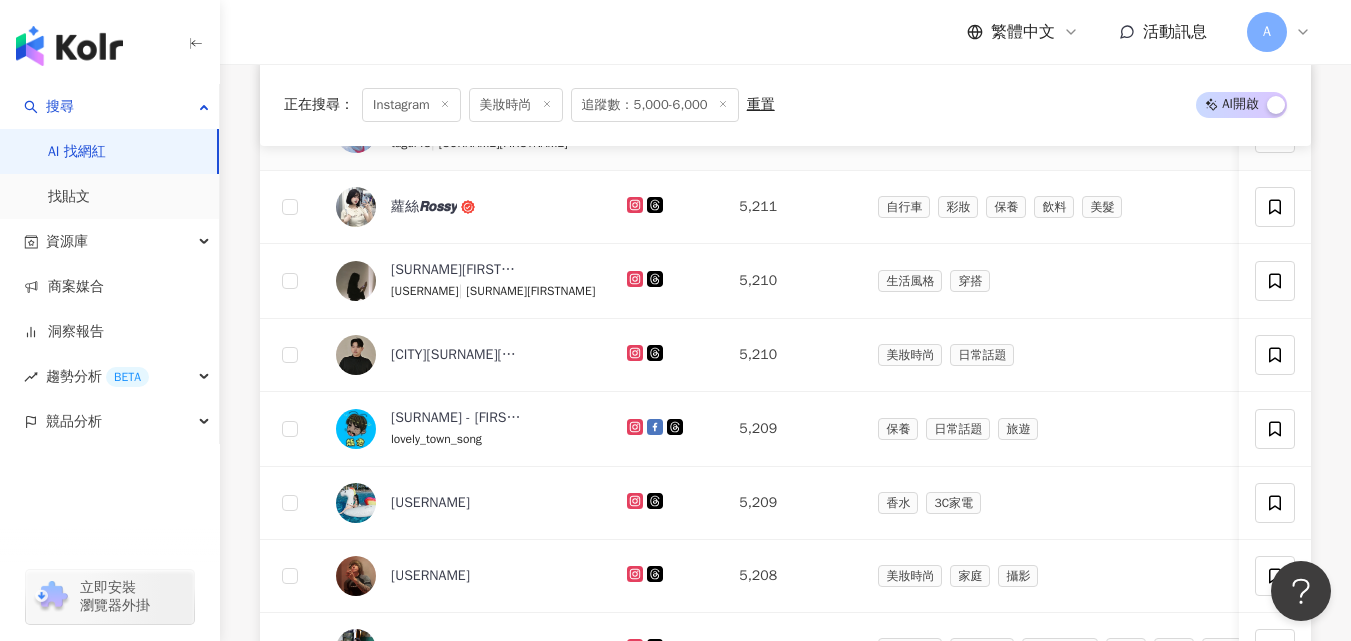 scroll, scrollTop: 994, scrollLeft: 0, axis: vertical 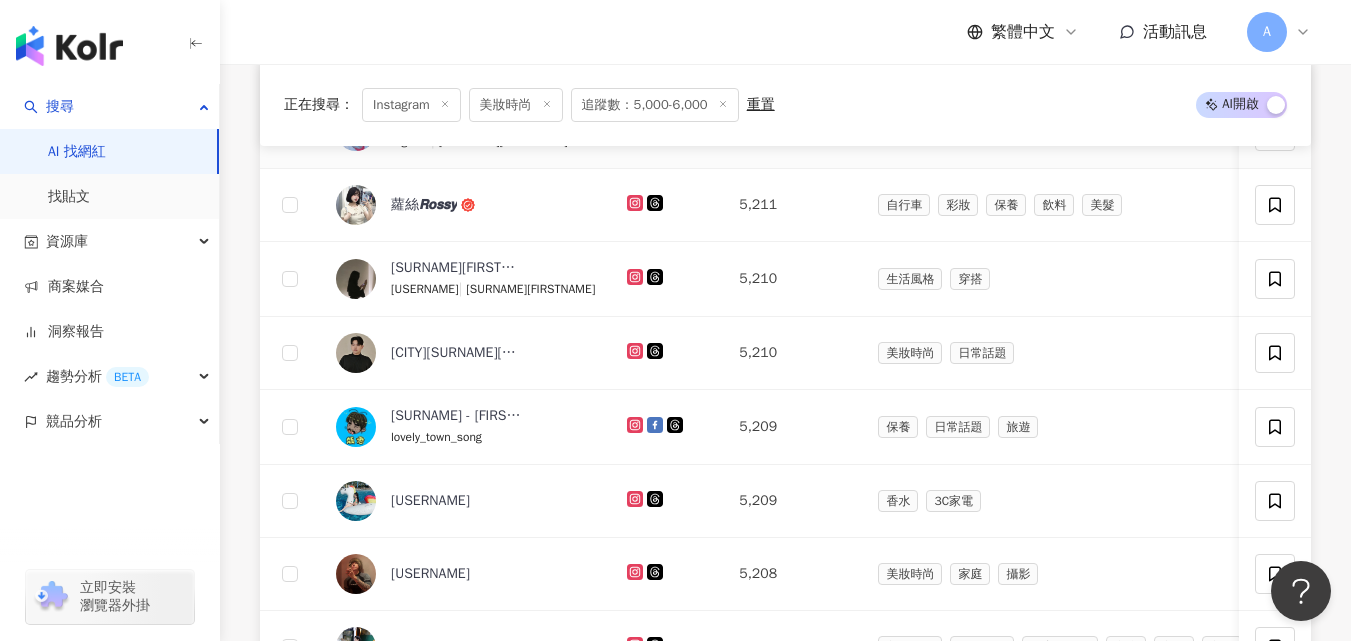 click 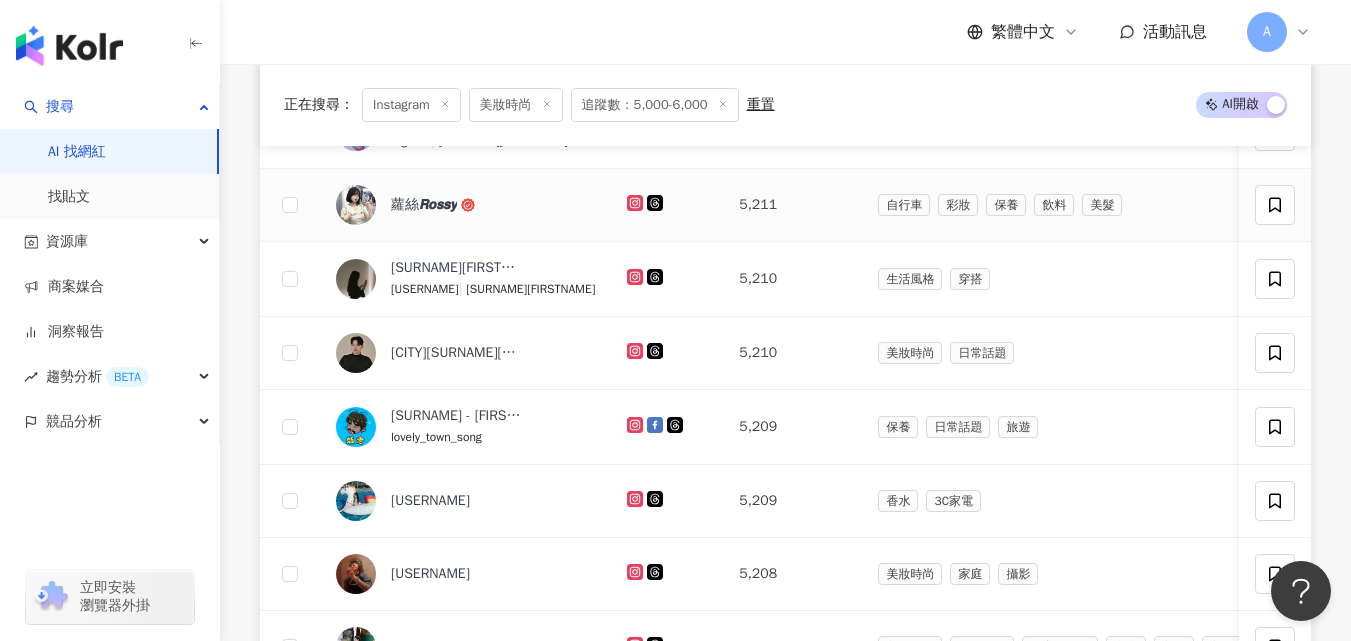 click 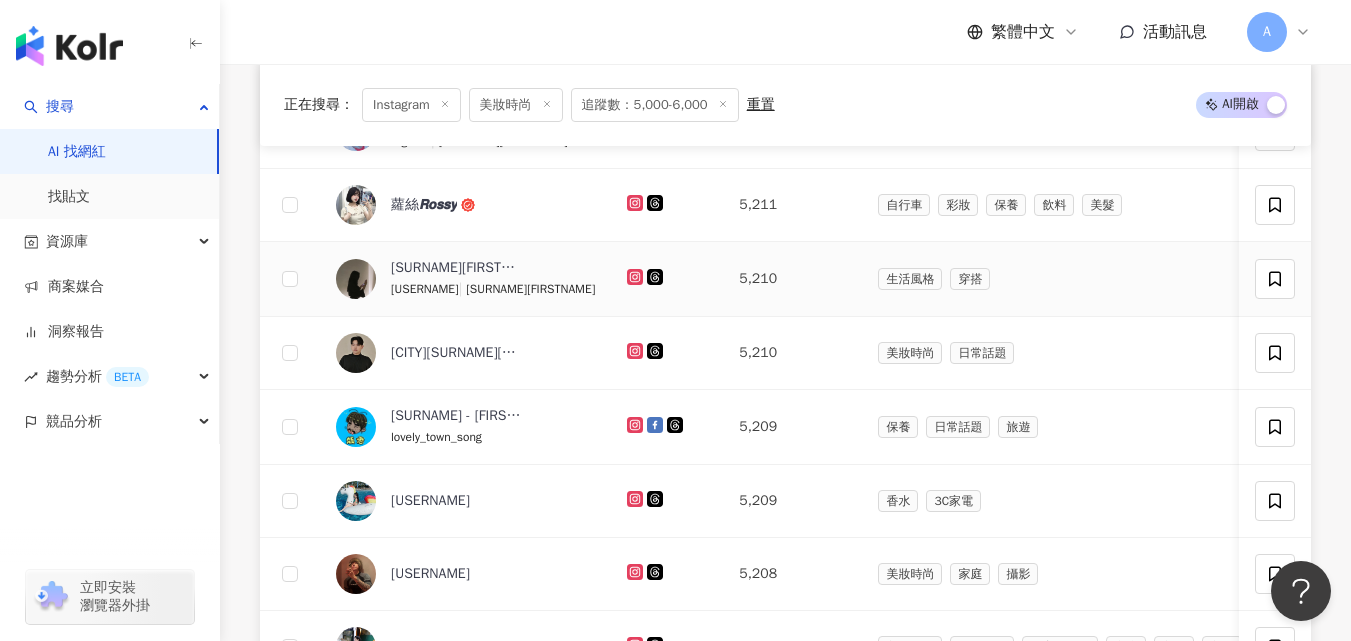 click 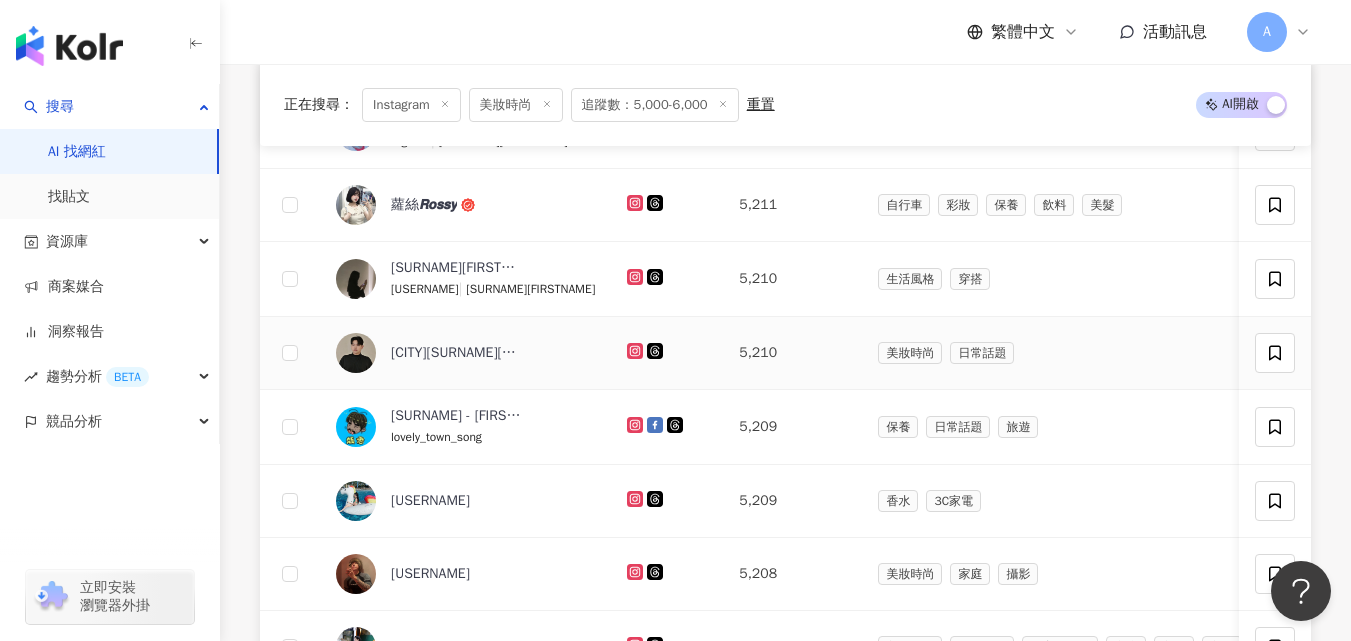 click 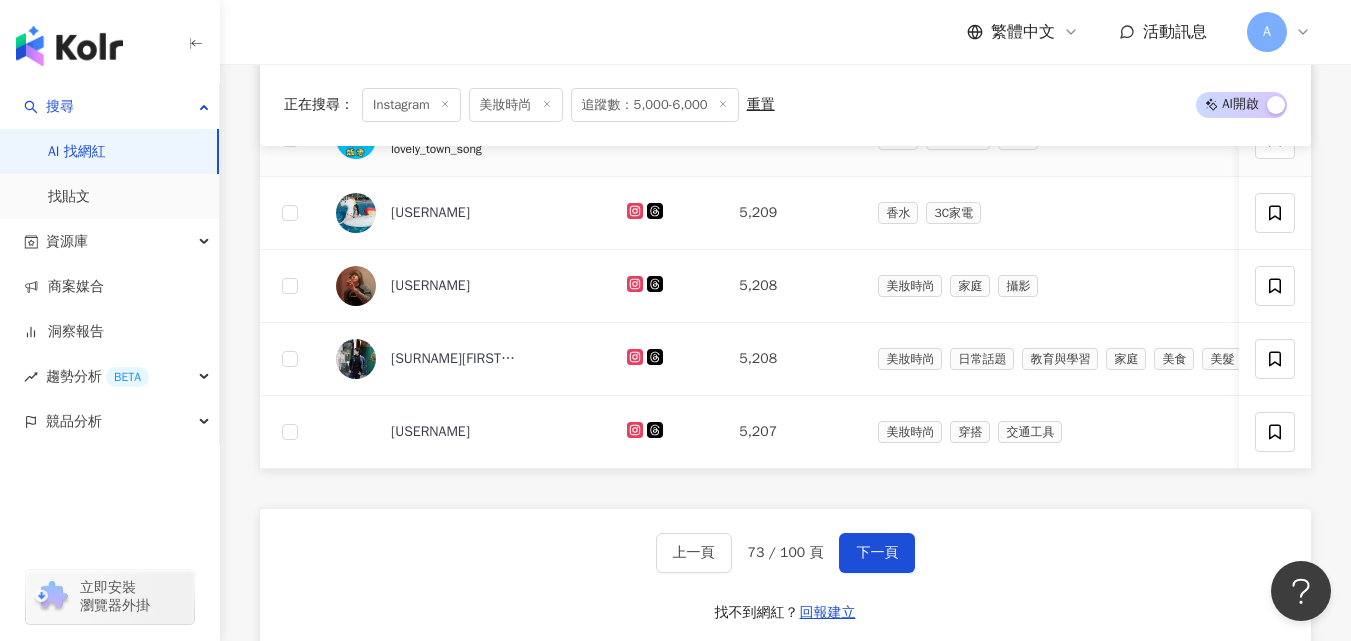 scroll, scrollTop: 1285, scrollLeft: 0, axis: vertical 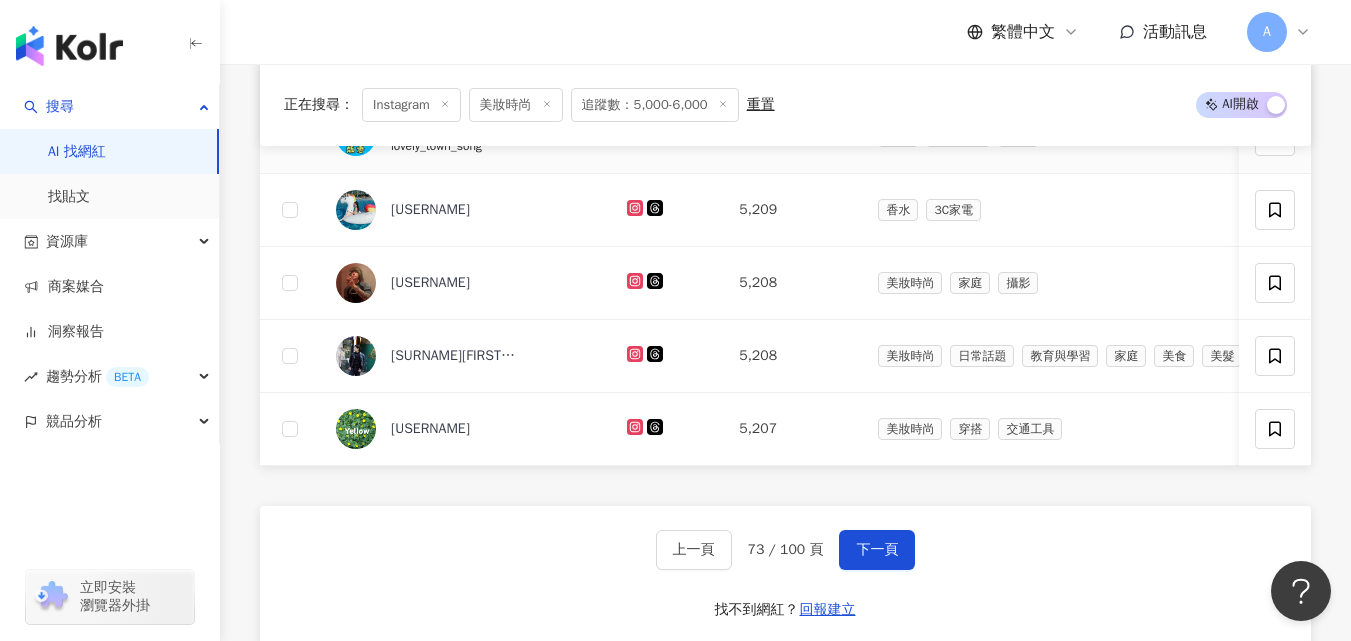 click 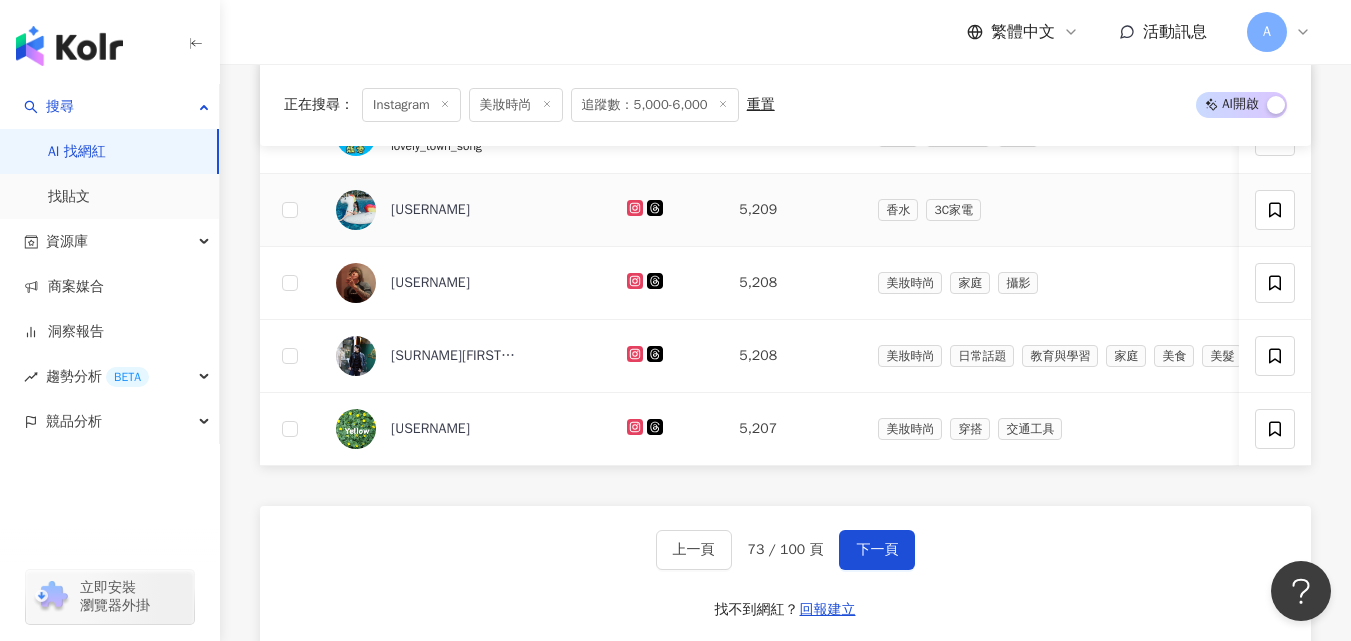 click 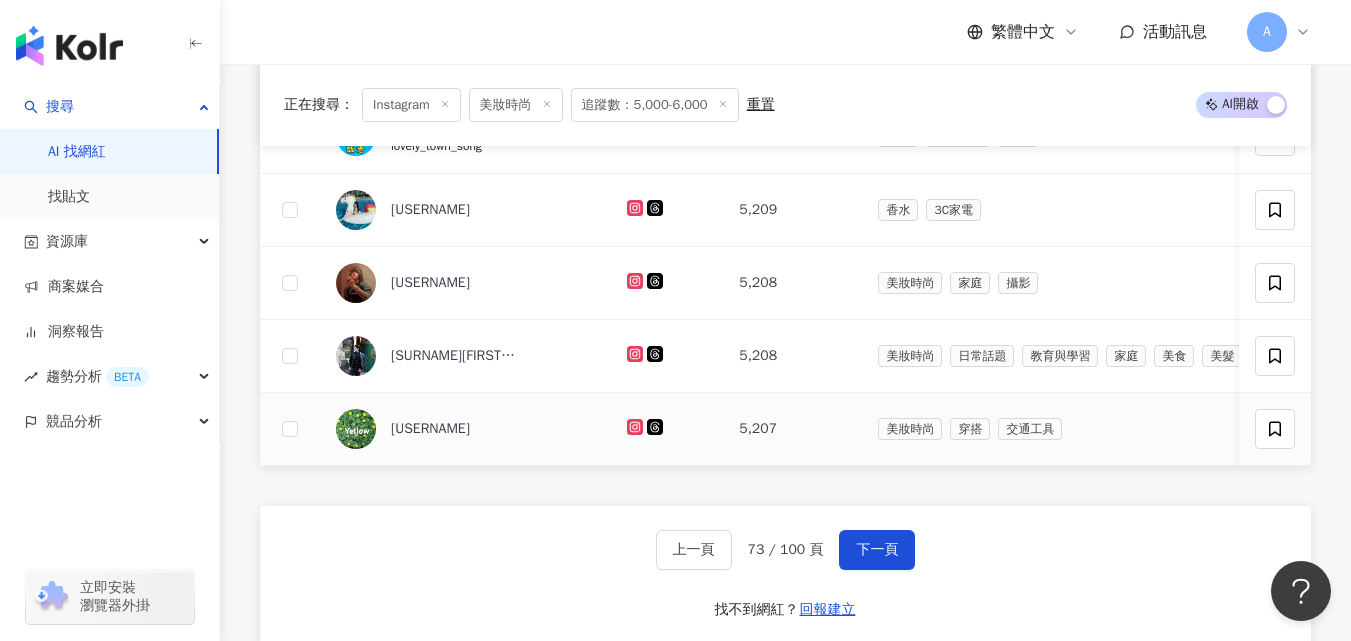 click 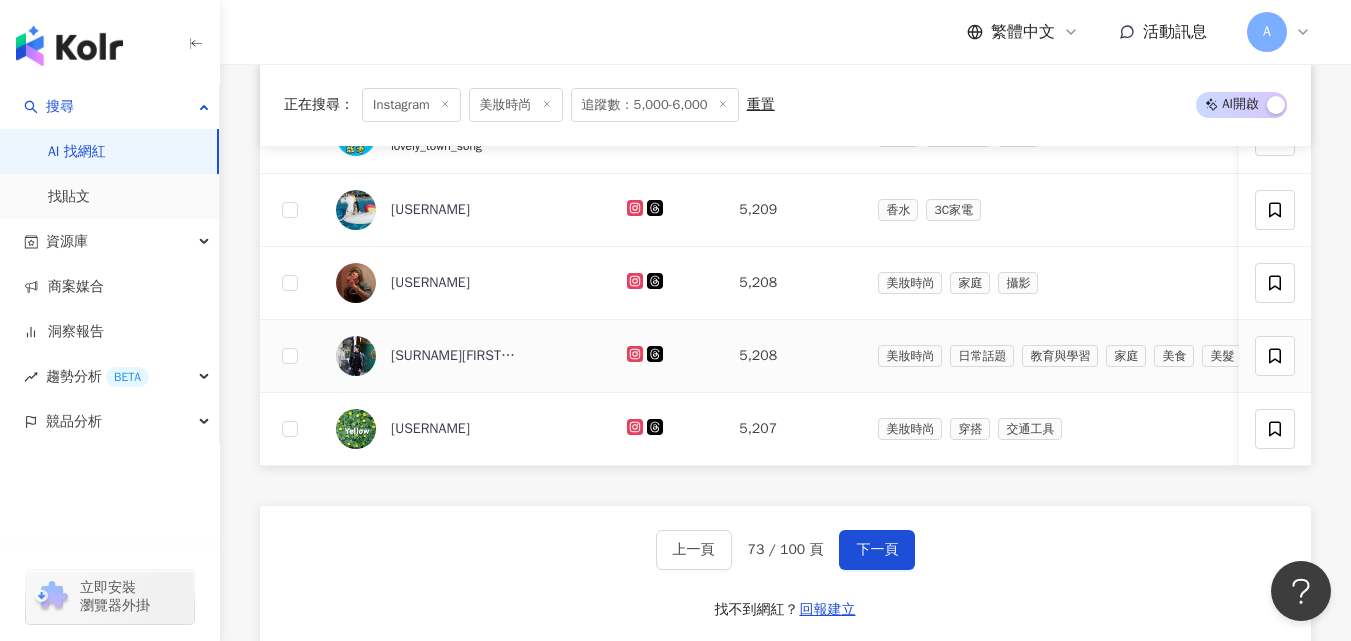 click 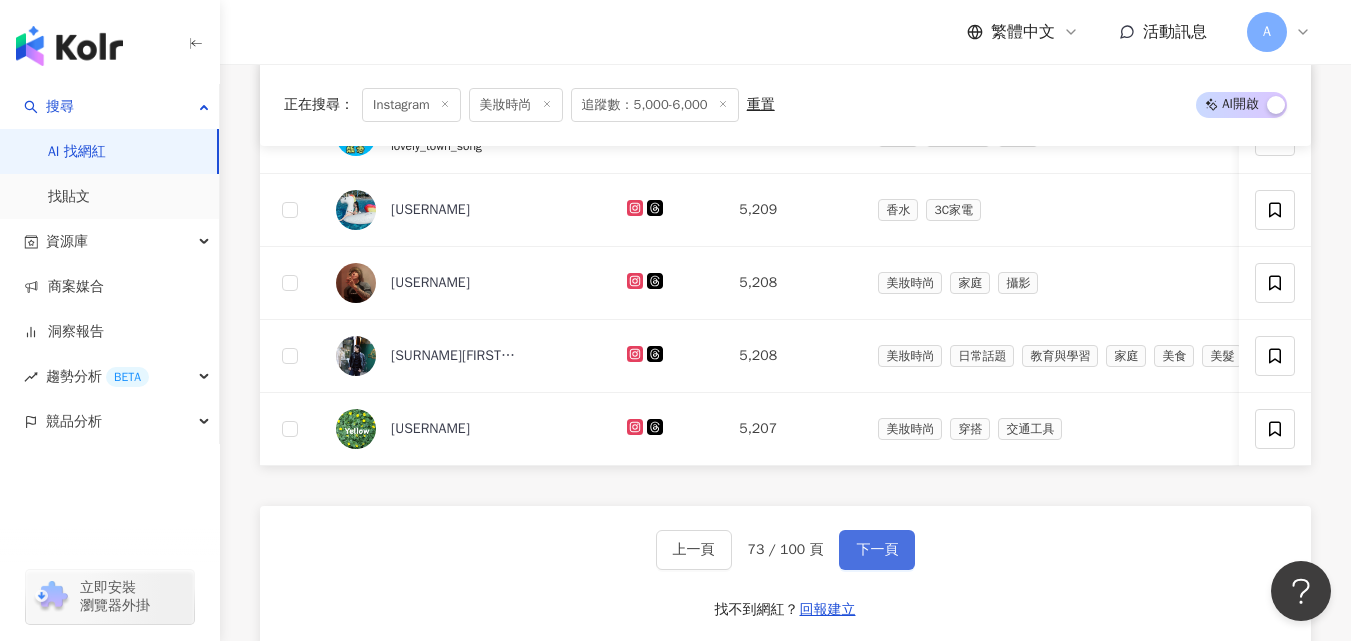 click on "下一頁" at bounding box center (877, 550) 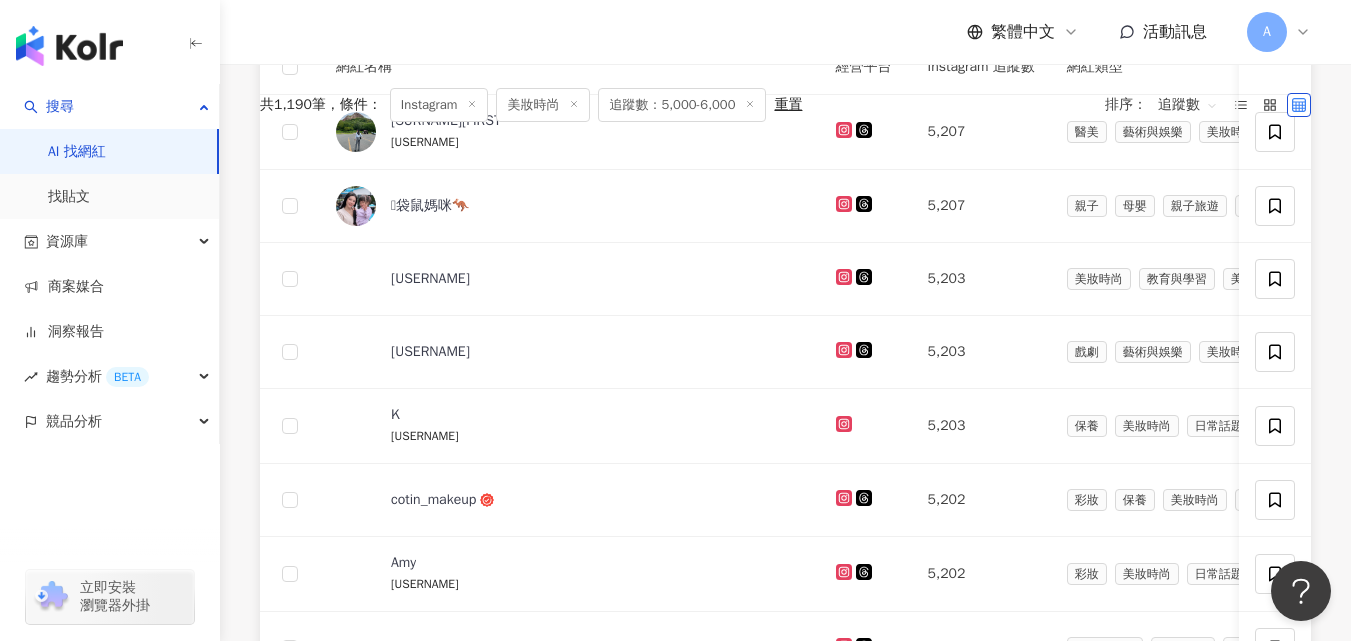scroll, scrollTop: 0, scrollLeft: 0, axis: both 